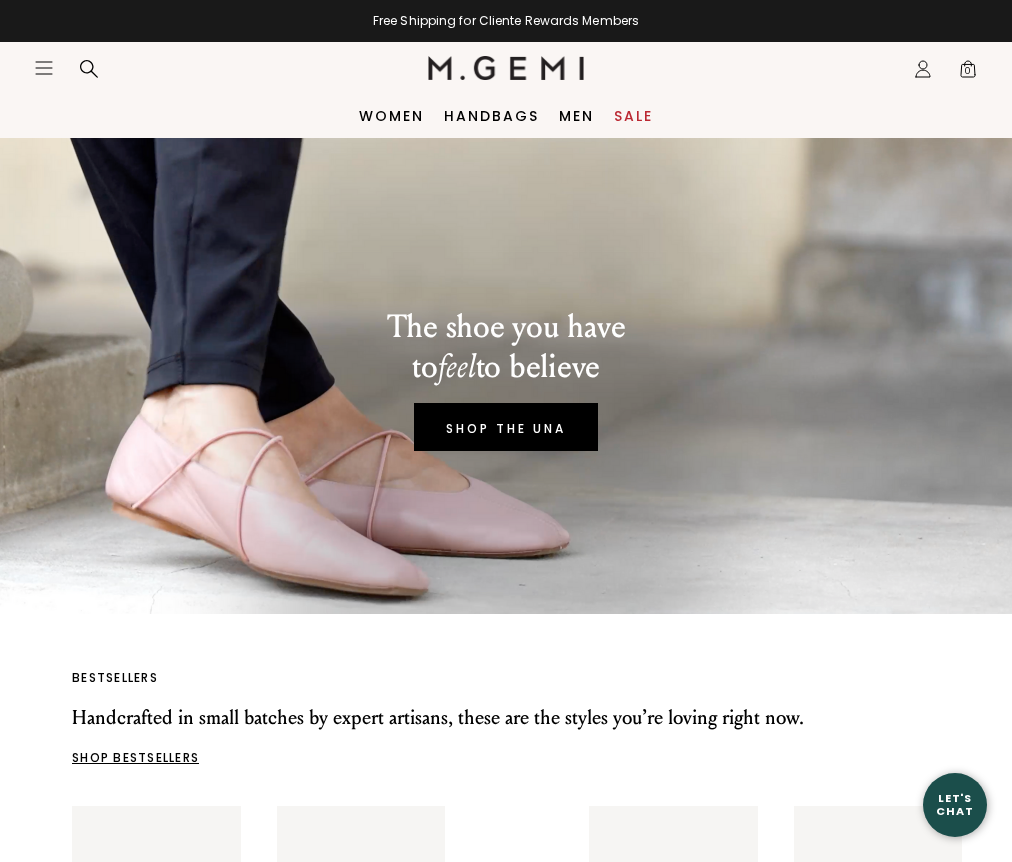 scroll, scrollTop: 0, scrollLeft: 0, axis: both 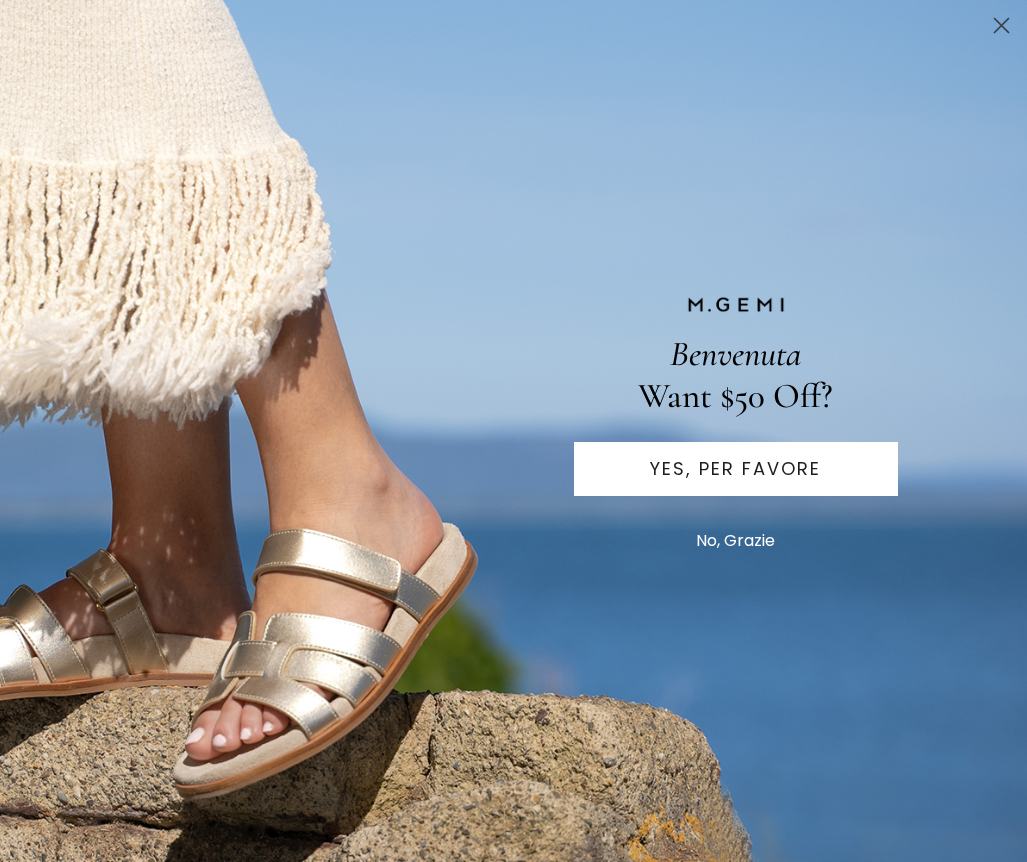click 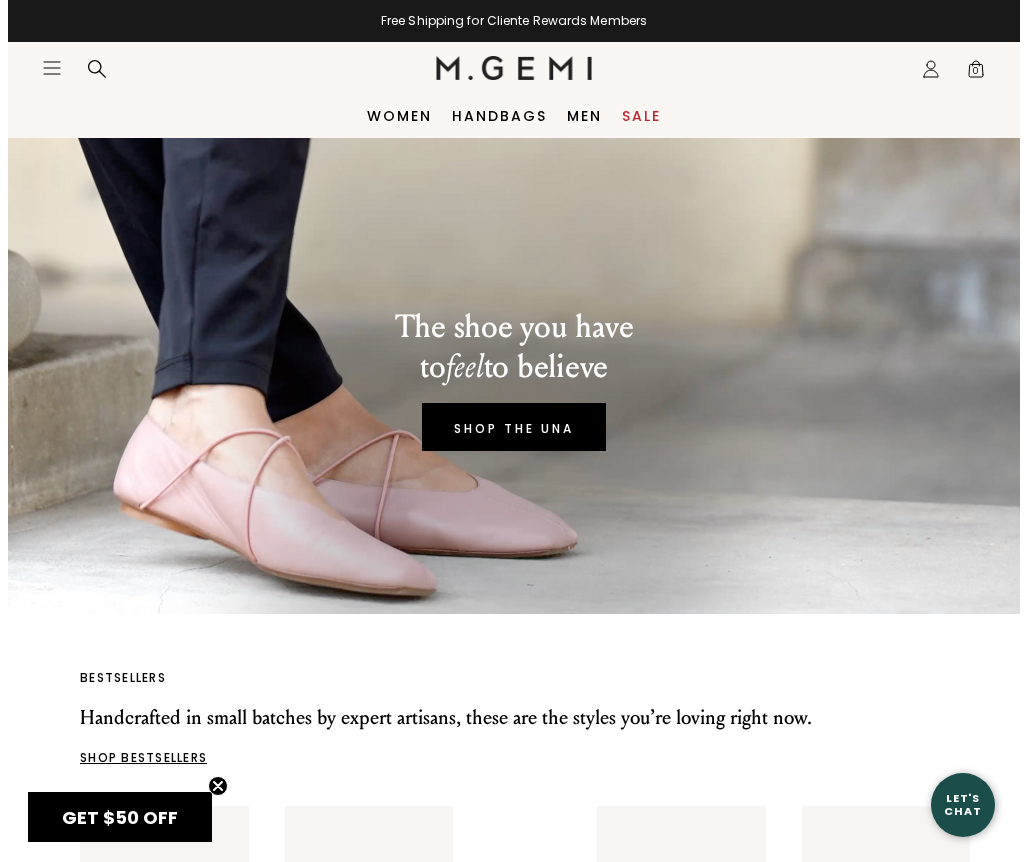 scroll, scrollTop: 0, scrollLeft: 0, axis: both 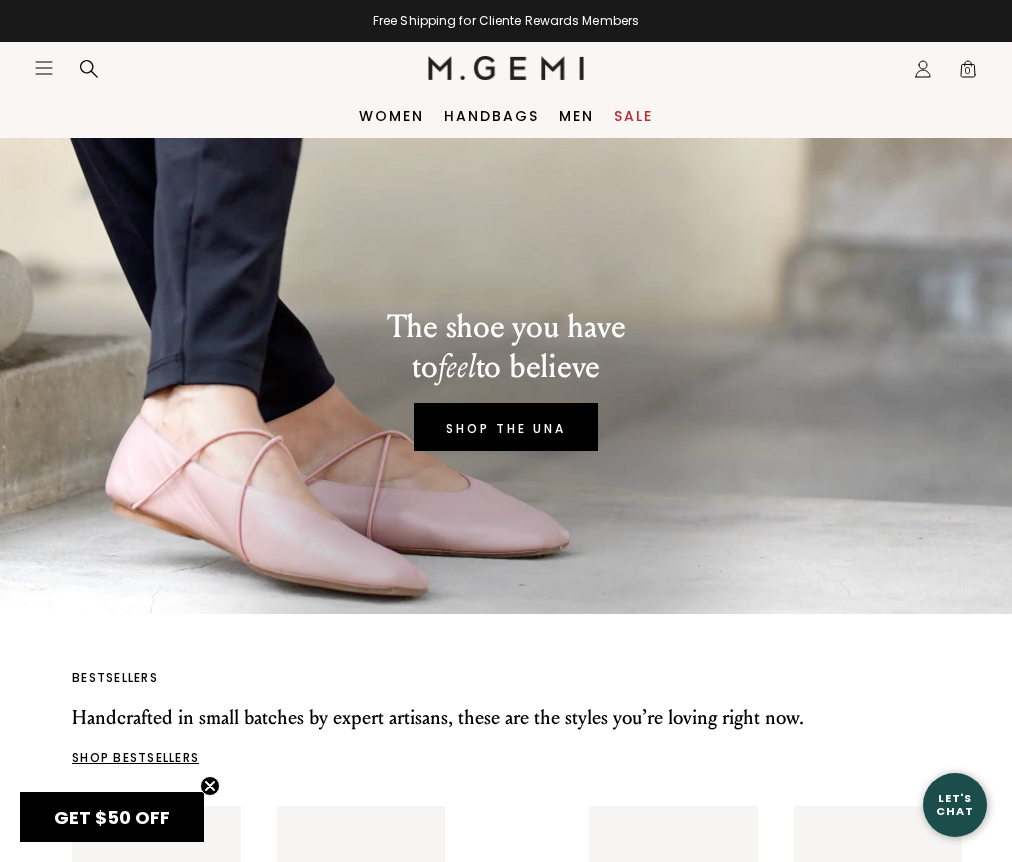 click on "Icons/20x20/profile@2x" 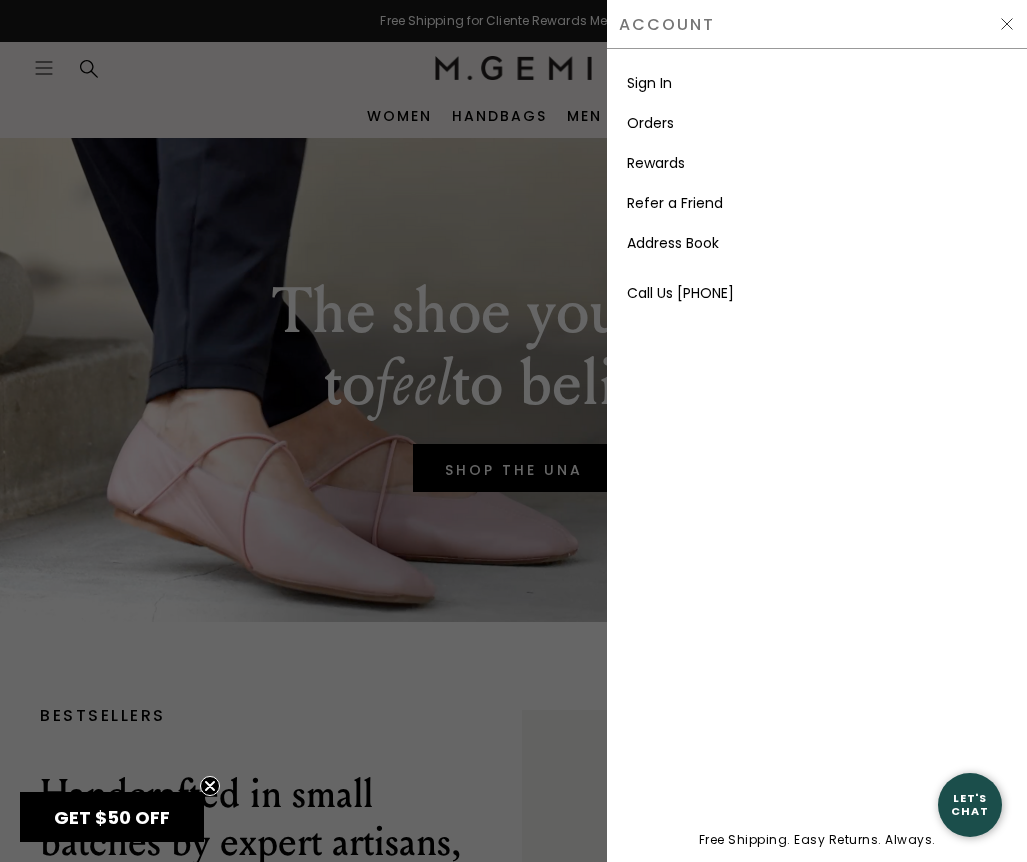 click on "Sign In" at bounding box center (649, 83) 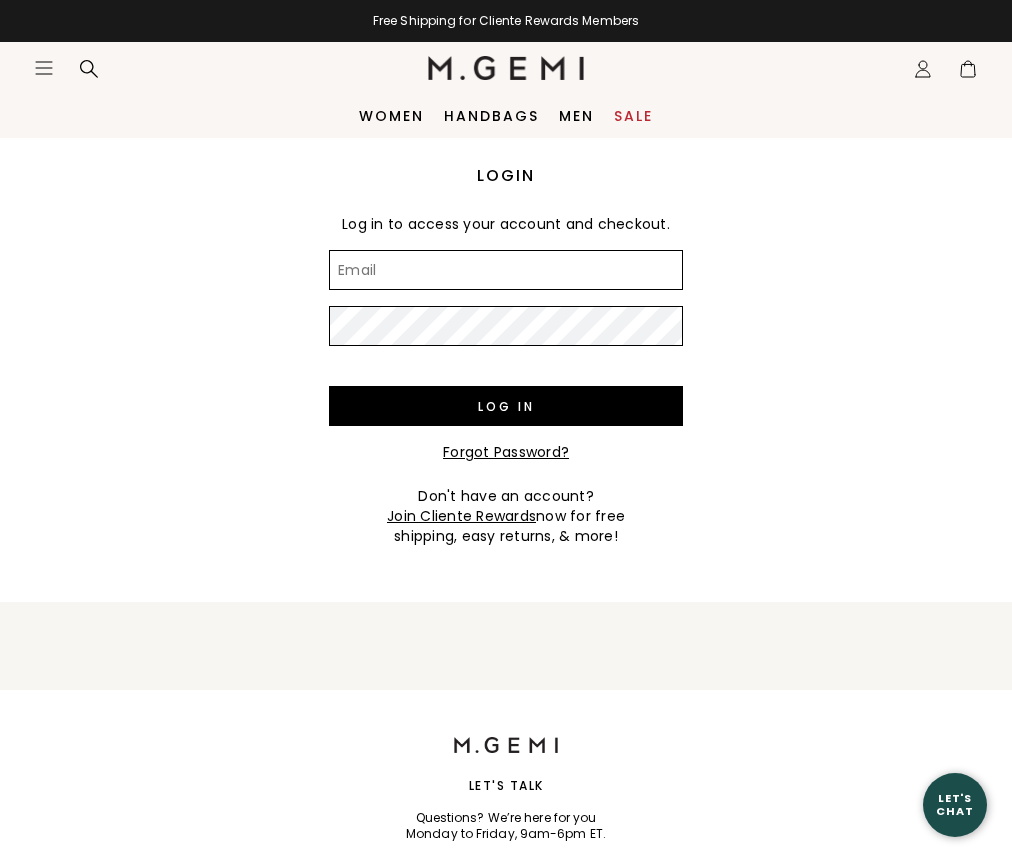 scroll, scrollTop: 0, scrollLeft: 0, axis: both 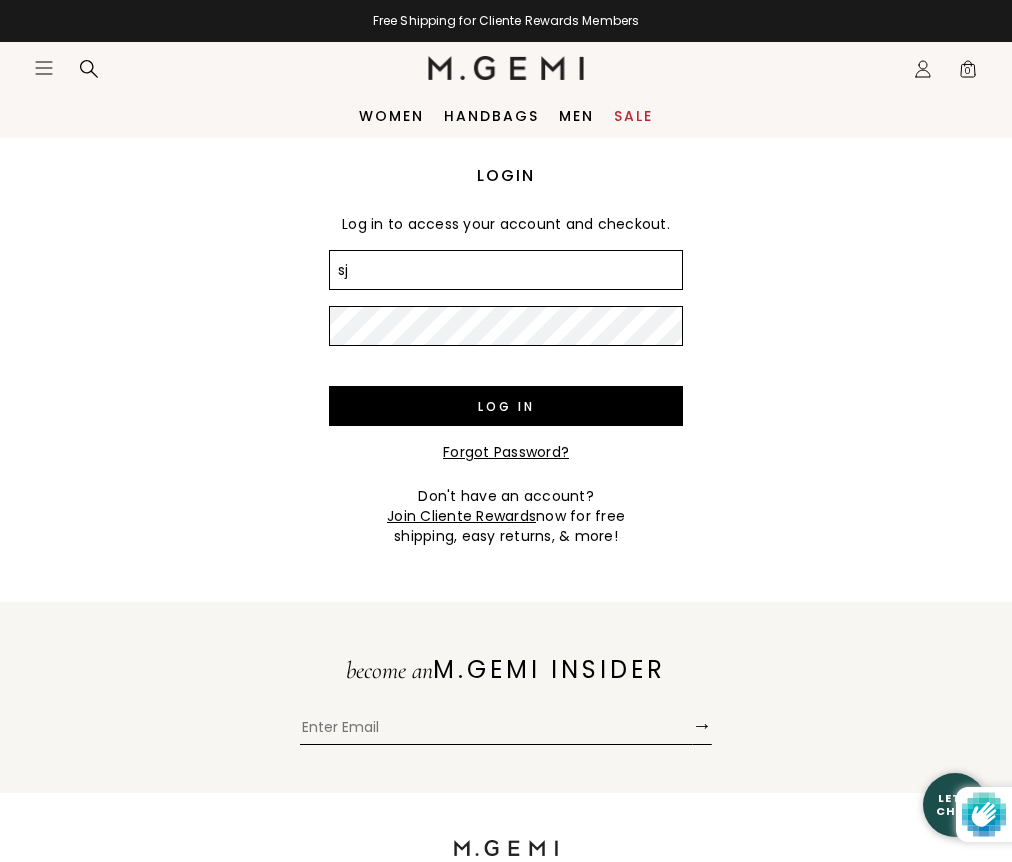 type on "sj" 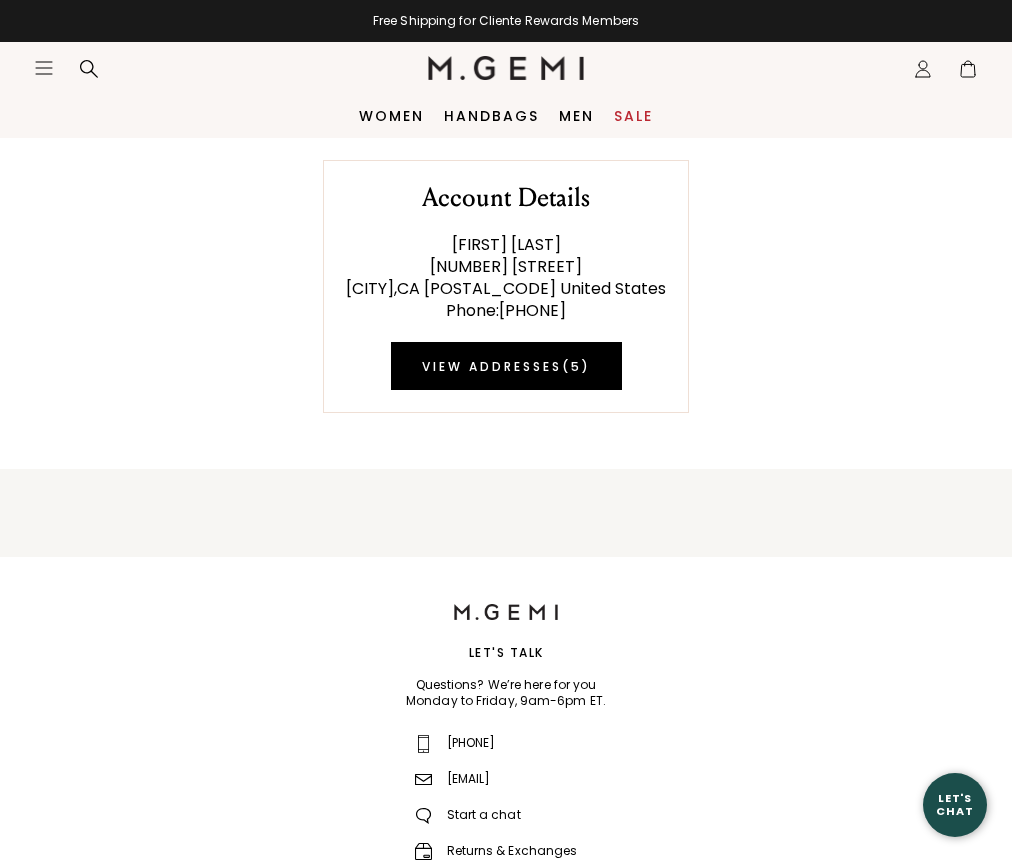scroll, scrollTop: 0, scrollLeft: 0, axis: both 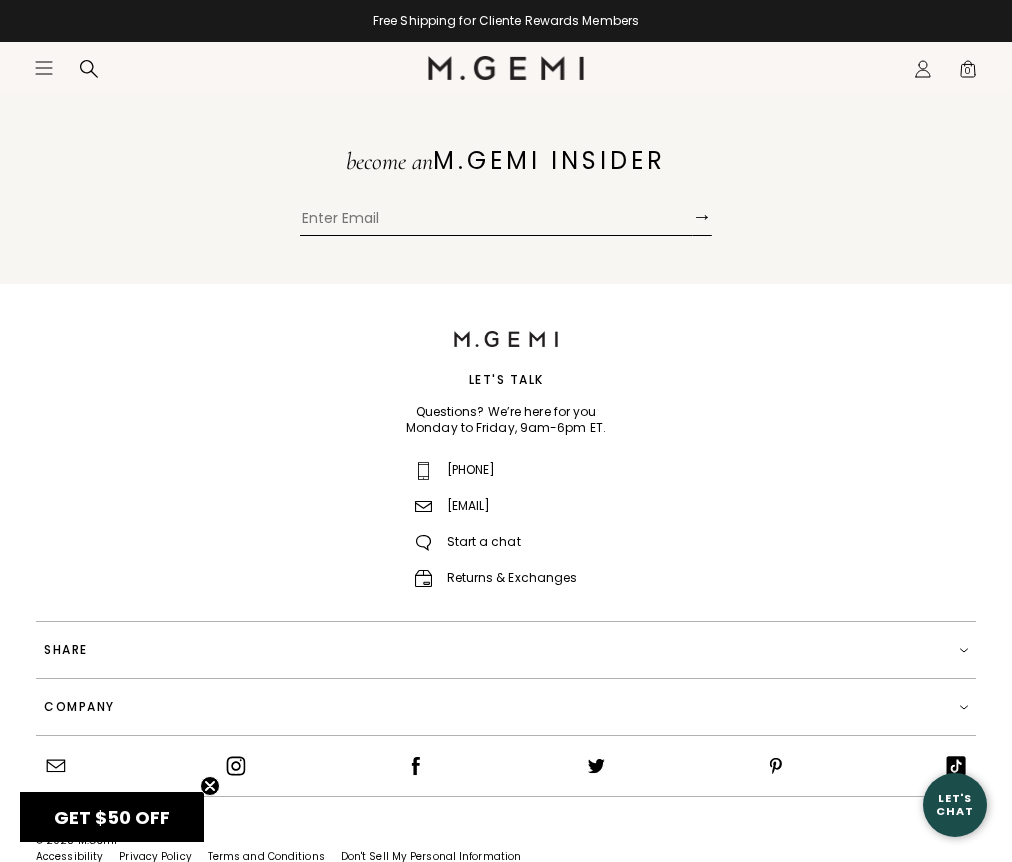 click on "Cliente Rewards" at bounding box center (0, 0) 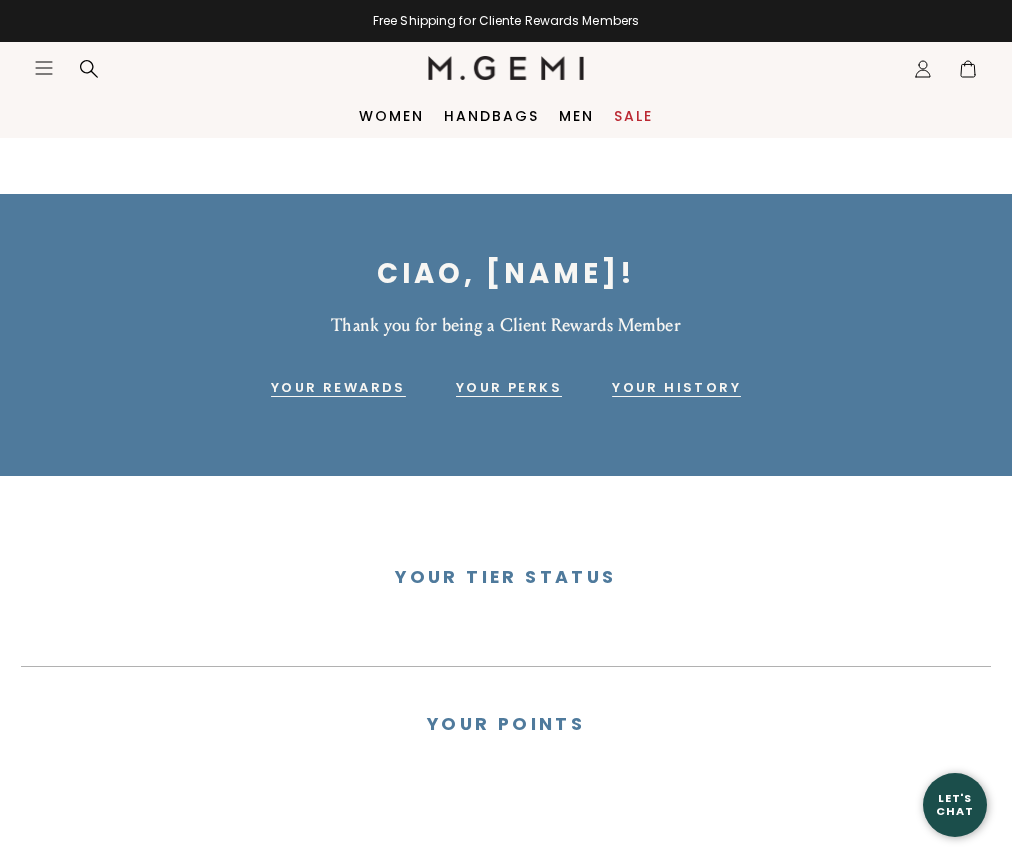 scroll, scrollTop: 0, scrollLeft: 0, axis: both 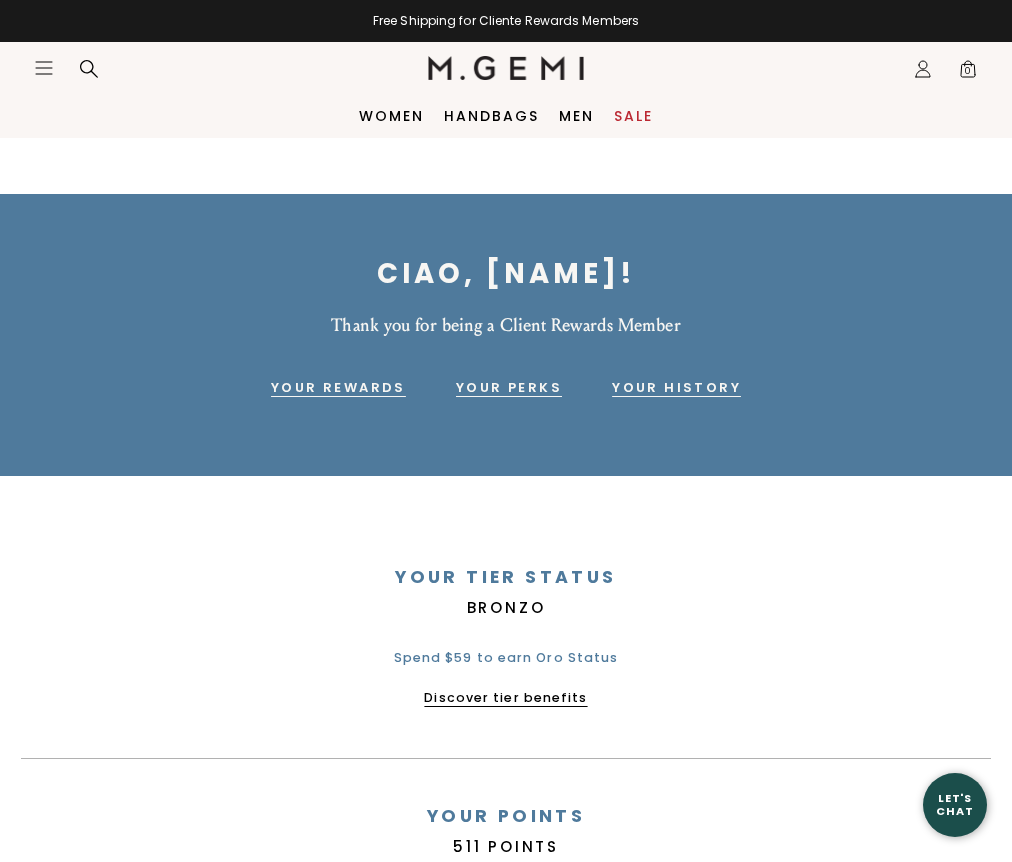 click on "Your Rewards" at bounding box center [338, 388] 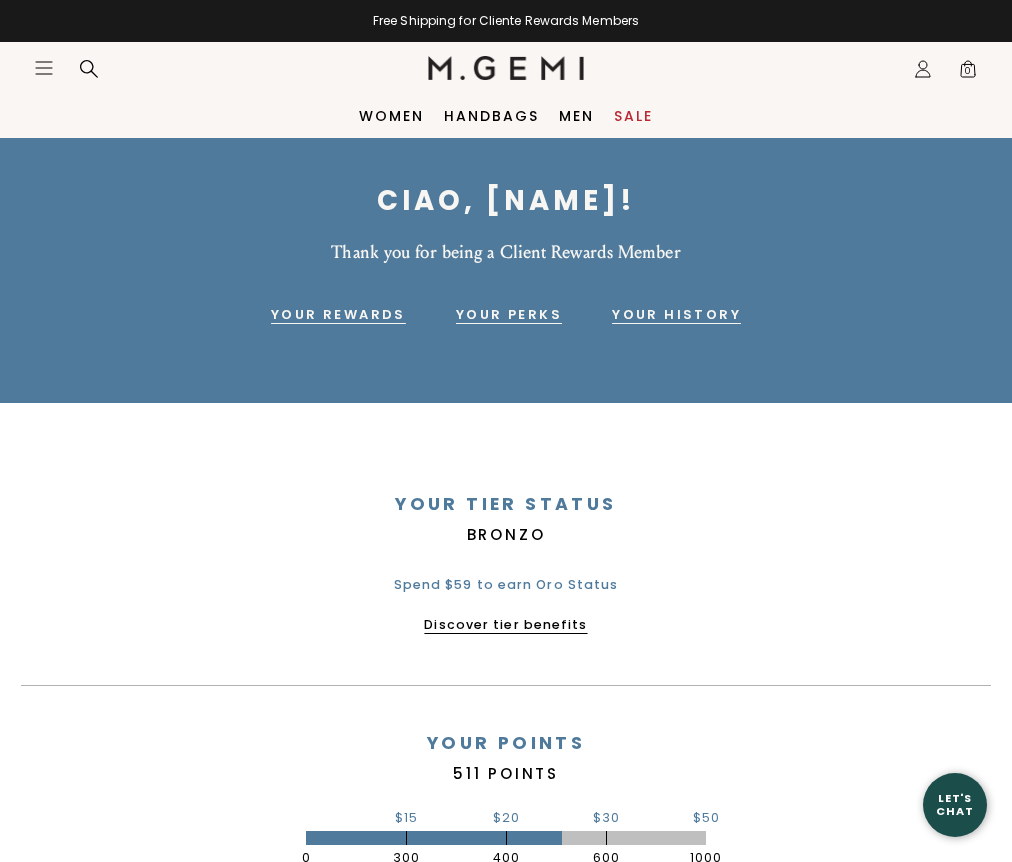 scroll, scrollTop: 0, scrollLeft: 0, axis: both 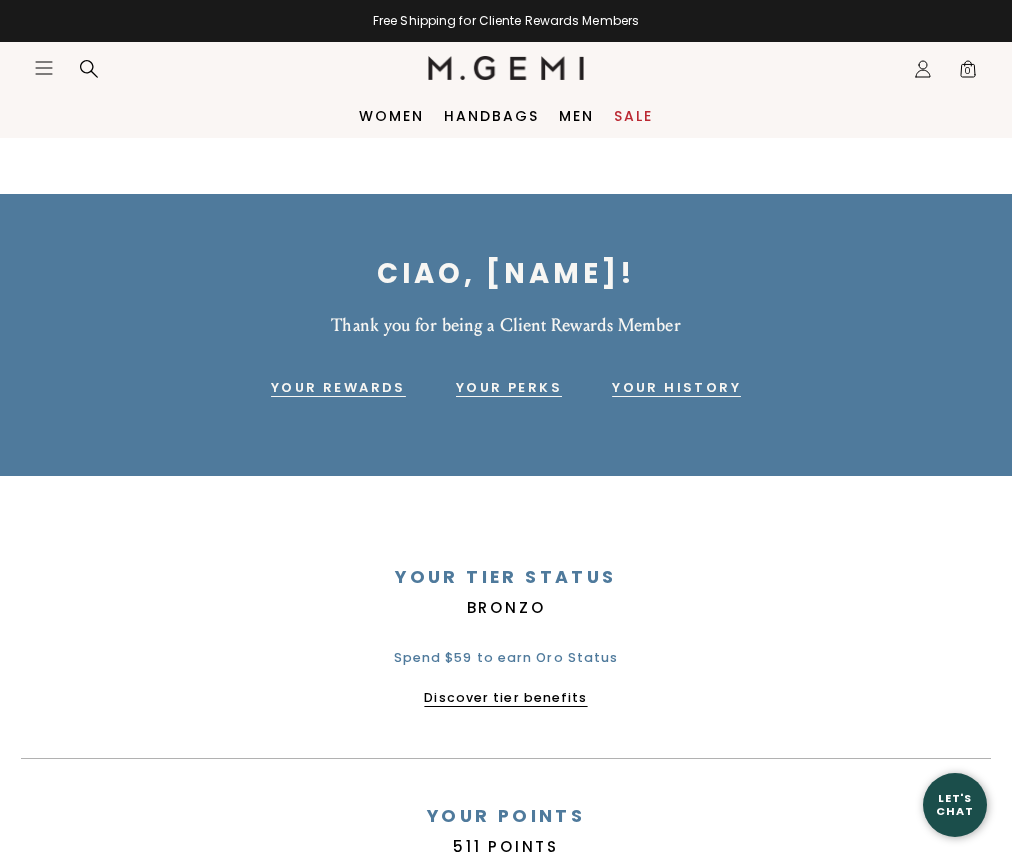 click on "Sale" at bounding box center [633, 116] 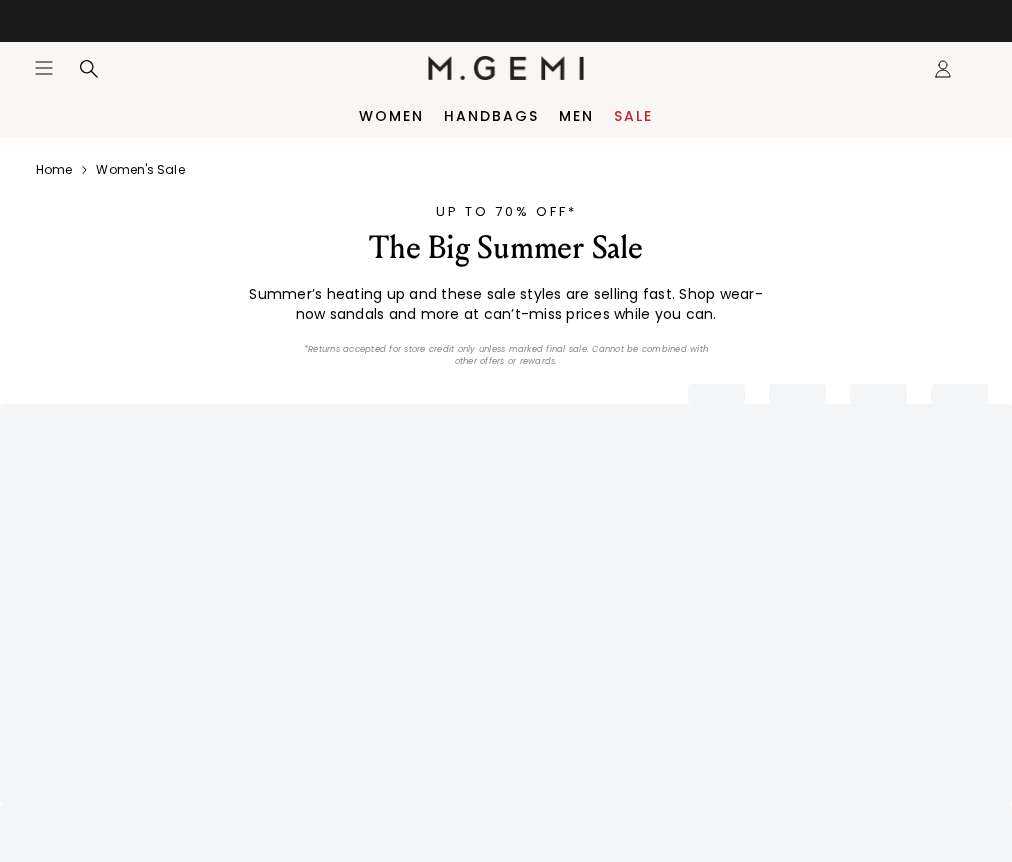 scroll, scrollTop: 0, scrollLeft: 0, axis: both 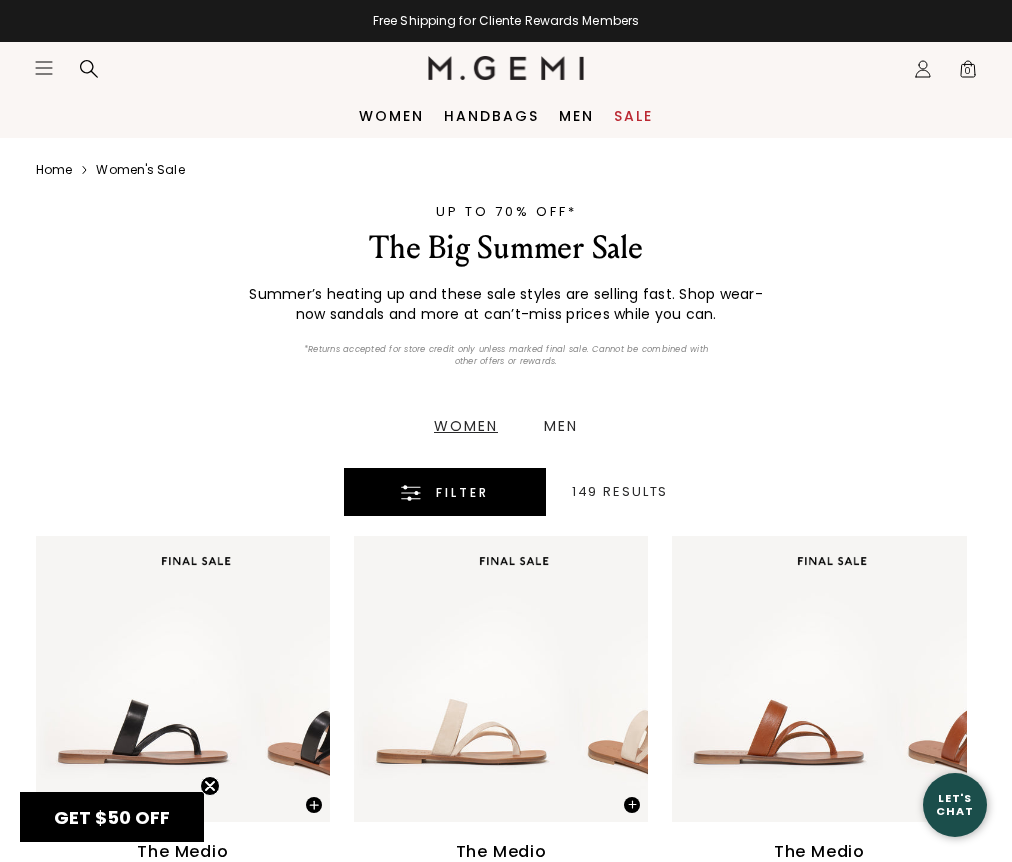 click on "Filter" at bounding box center (462, 493) 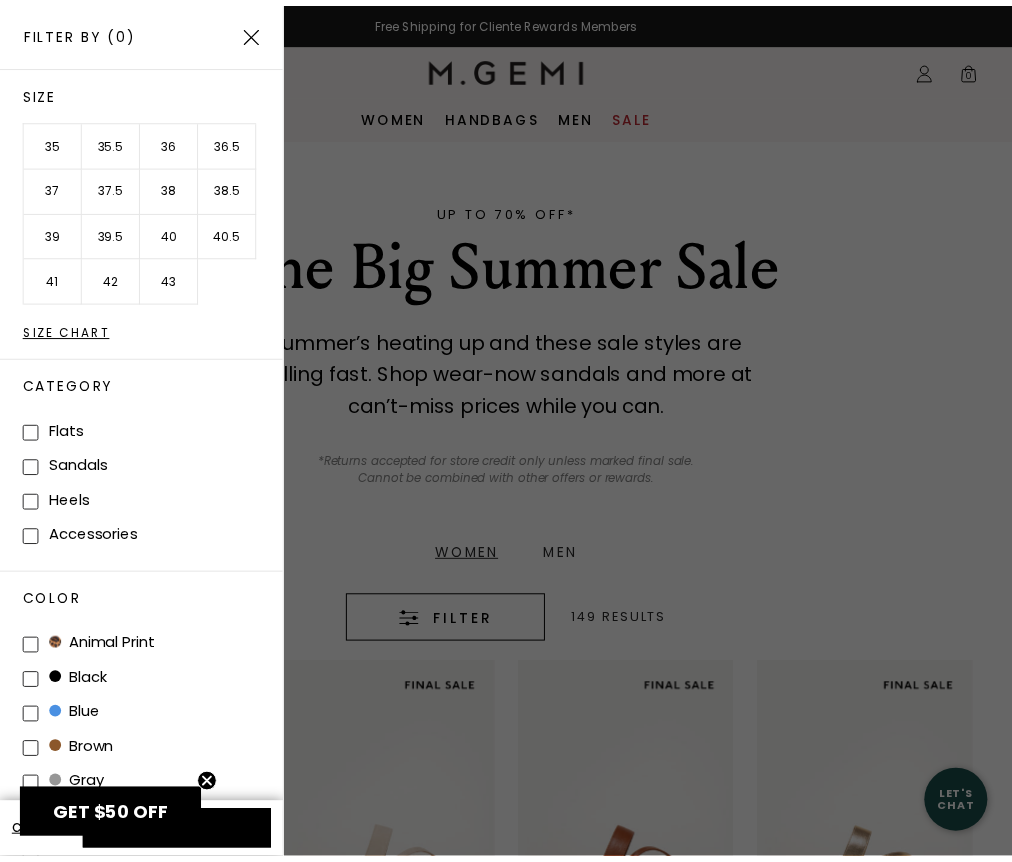 scroll, scrollTop: 0, scrollLeft: 0, axis: both 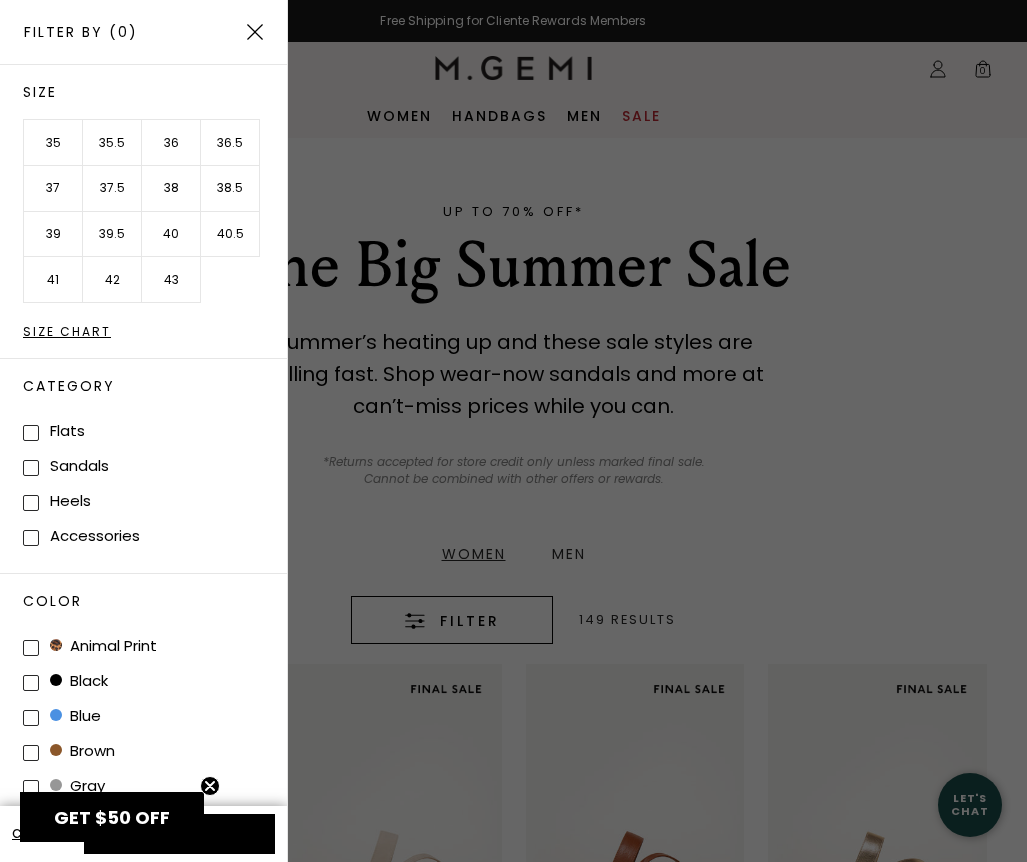 click on "40.5" at bounding box center (230, 235) 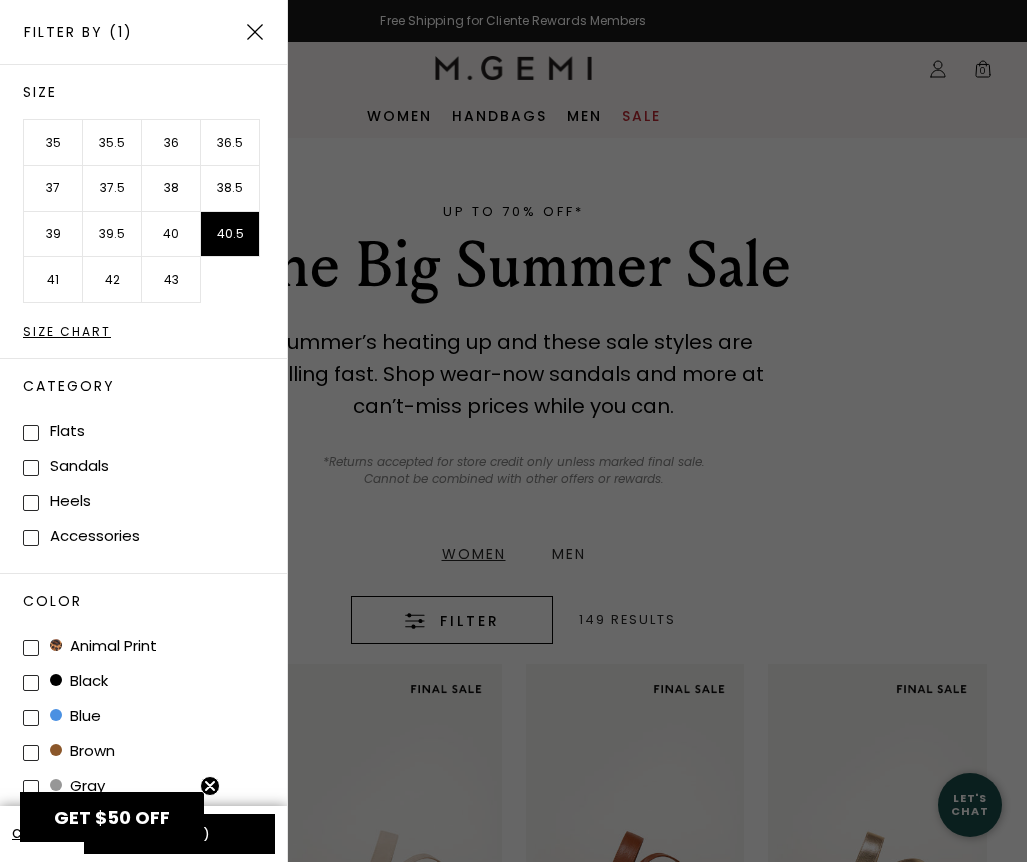click 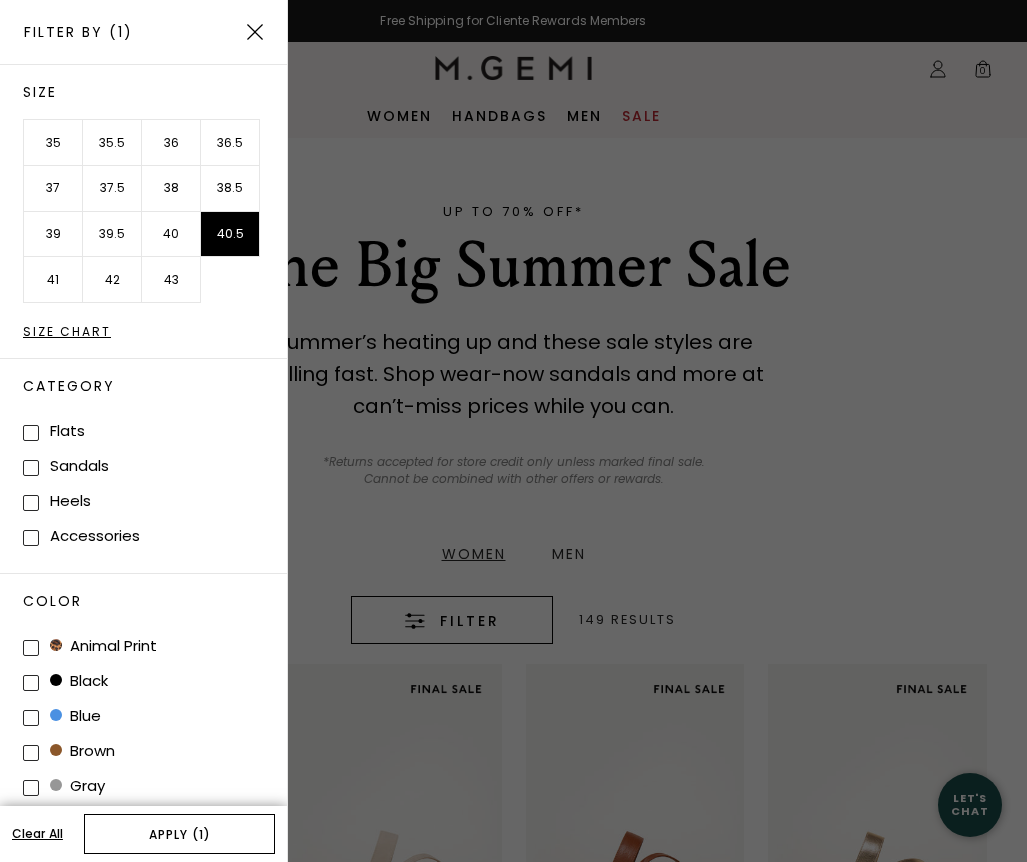 click on "Apply (1)" at bounding box center [179, 834] 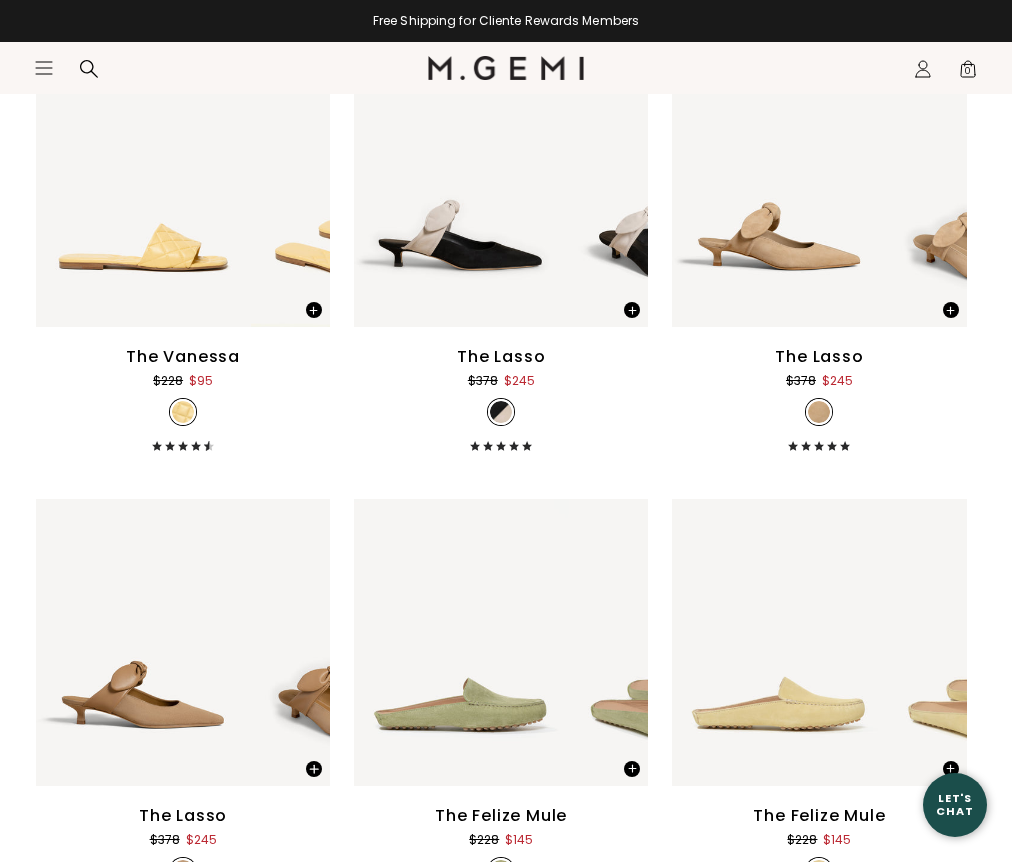 scroll, scrollTop: 3200, scrollLeft: 0, axis: vertical 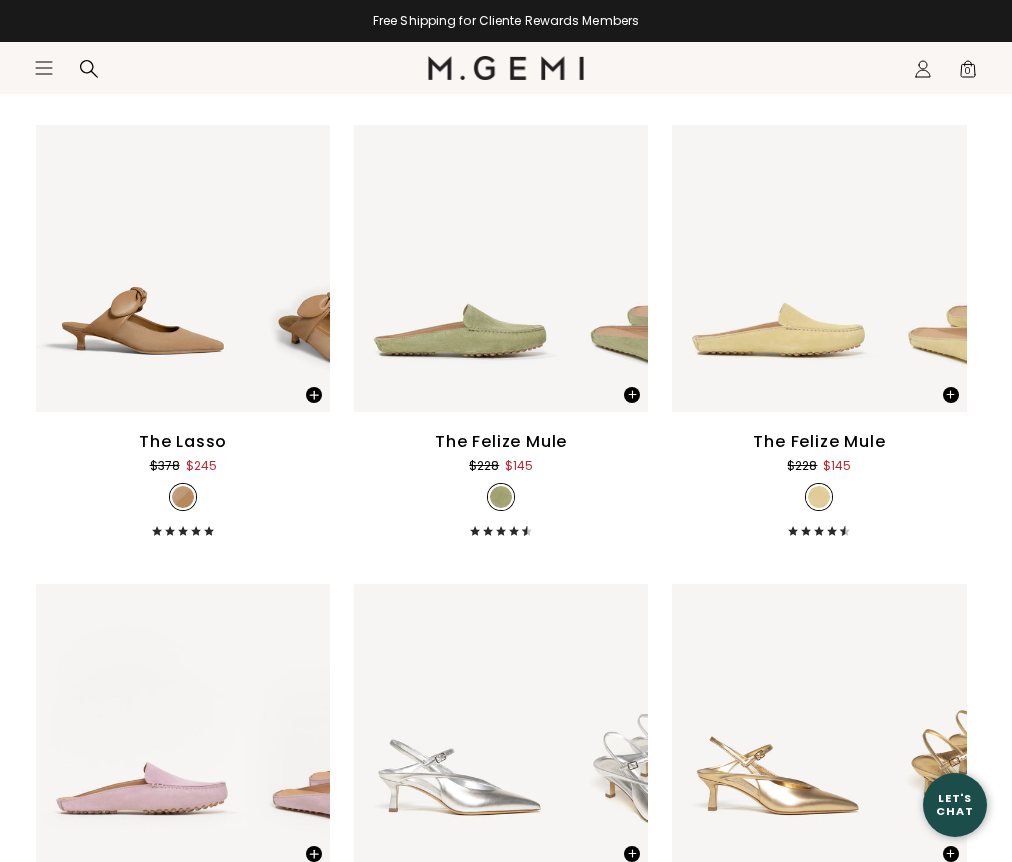 click at bounding box center (951, 1312) 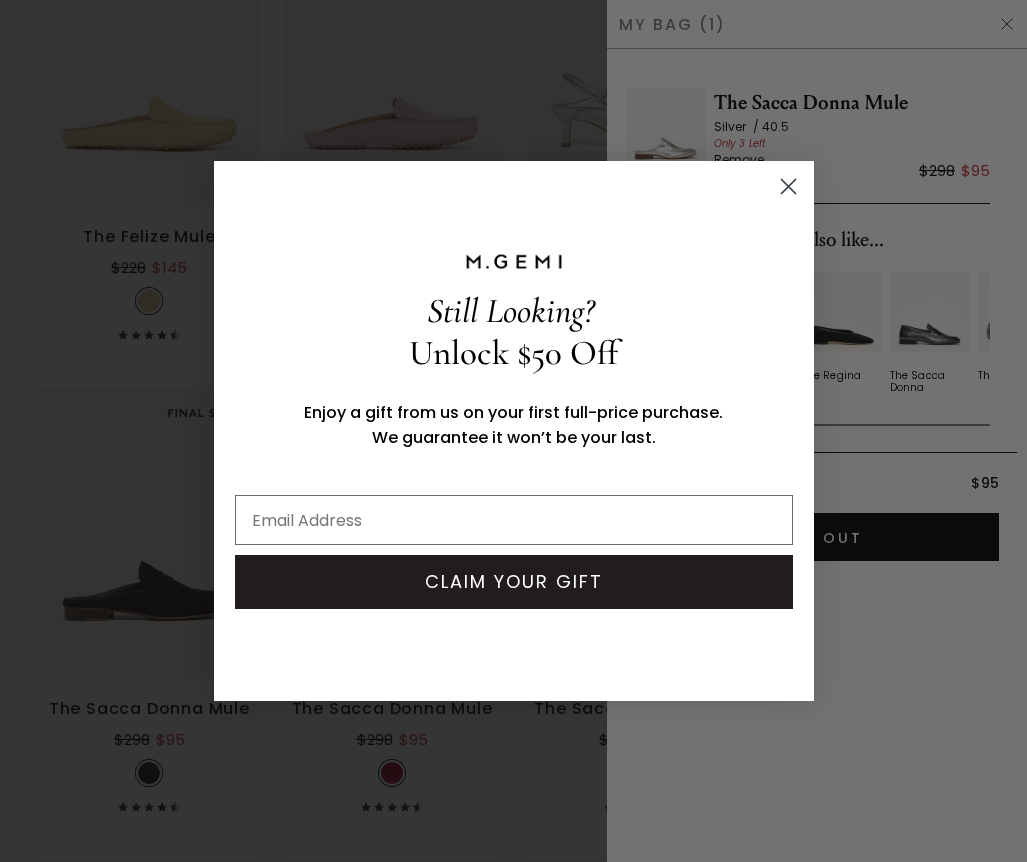 scroll, scrollTop: 0, scrollLeft: 0, axis: both 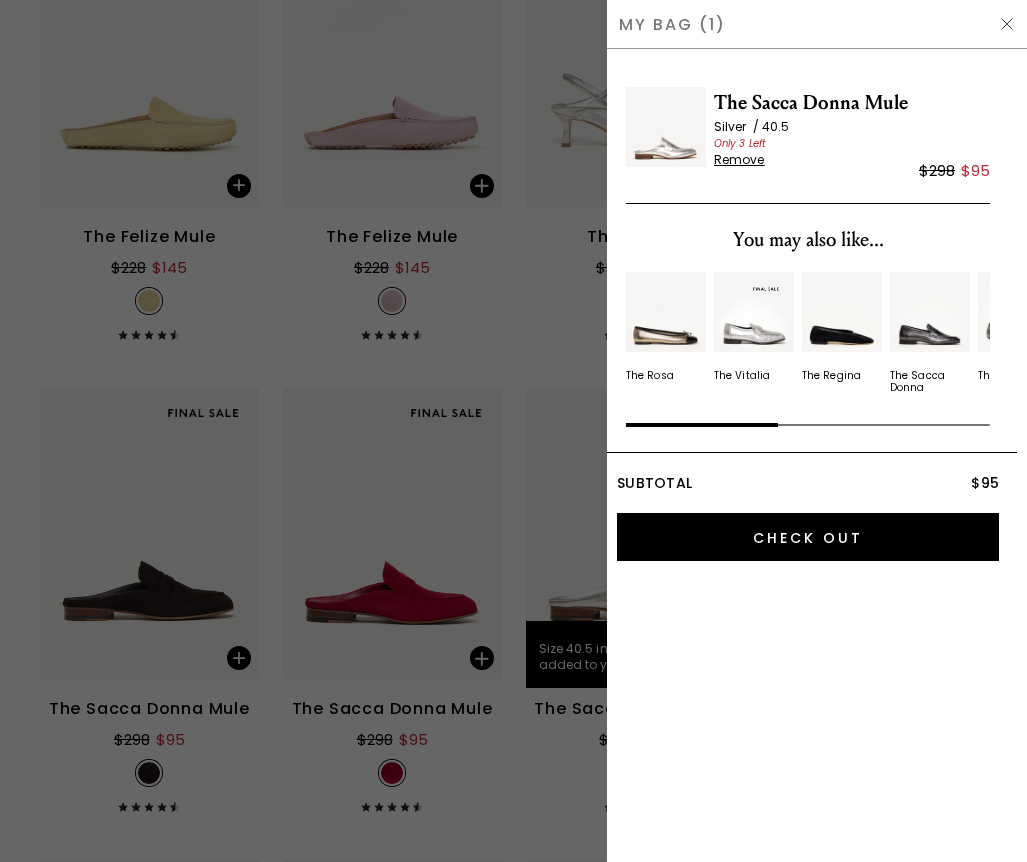 click at bounding box center (513, 431) 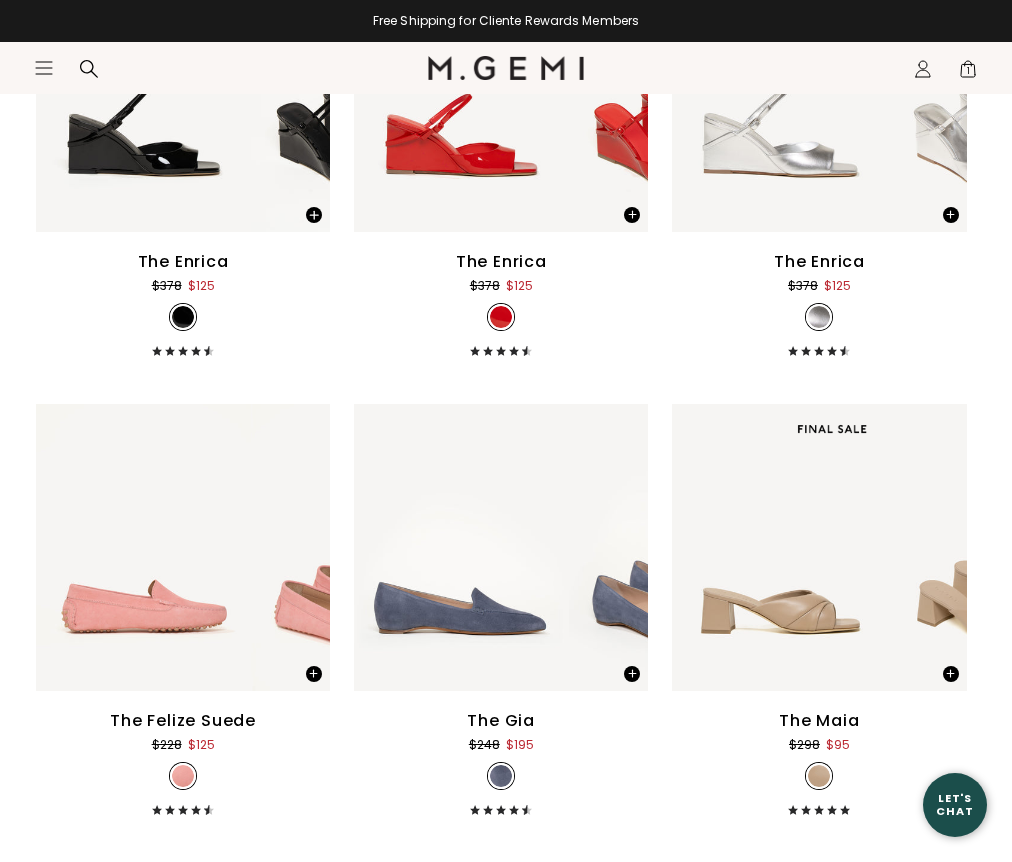 scroll, scrollTop: 7573, scrollLeft: 0, axis: vertical 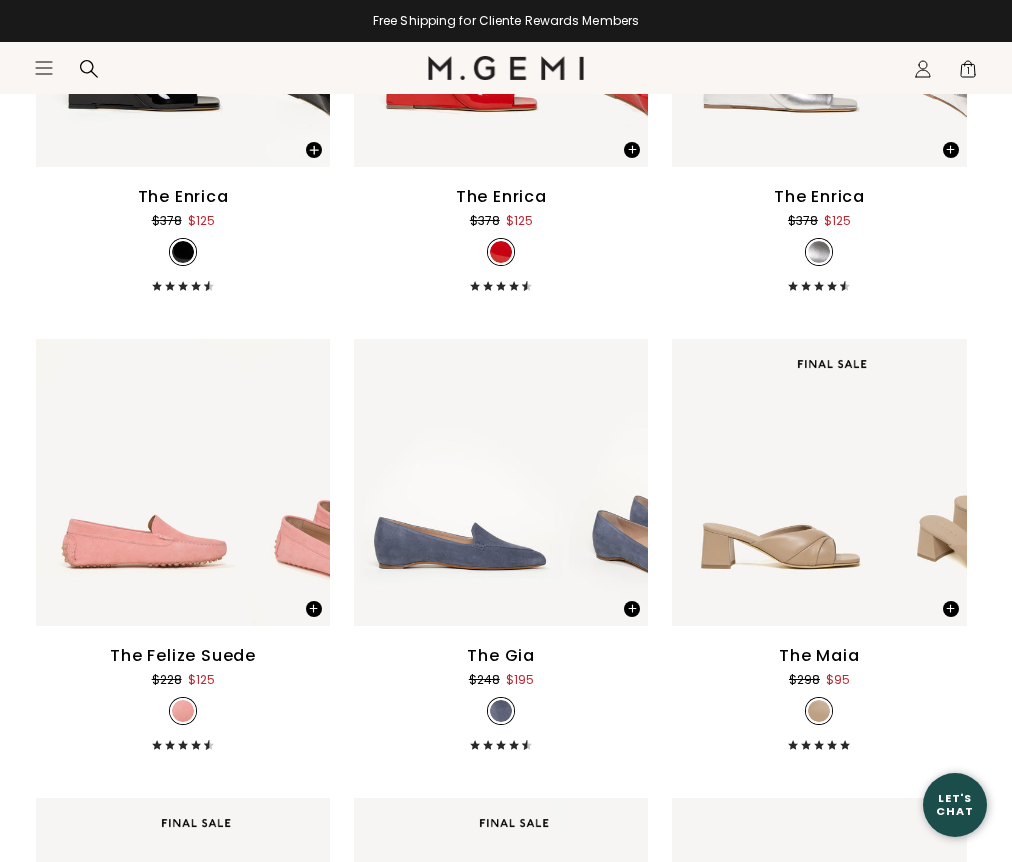 click at bounding box center (314, 2902) 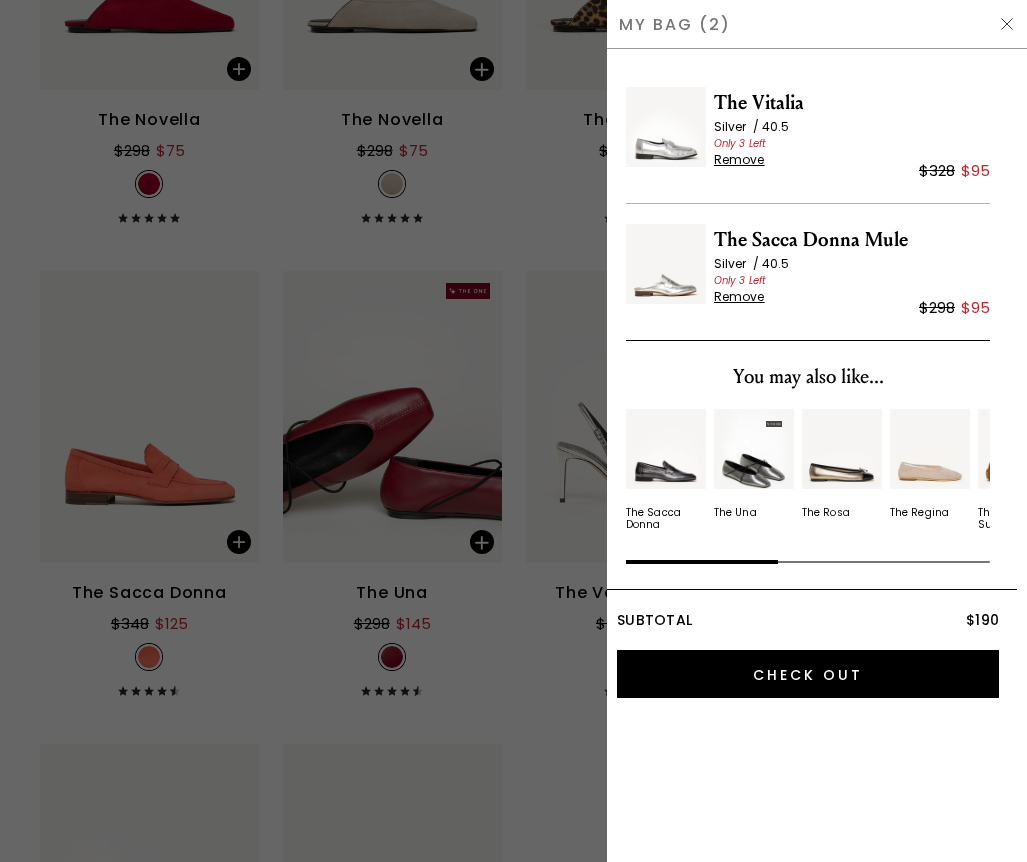 scroll, scrollTop: 0, scrollLeft: 0, axis: both 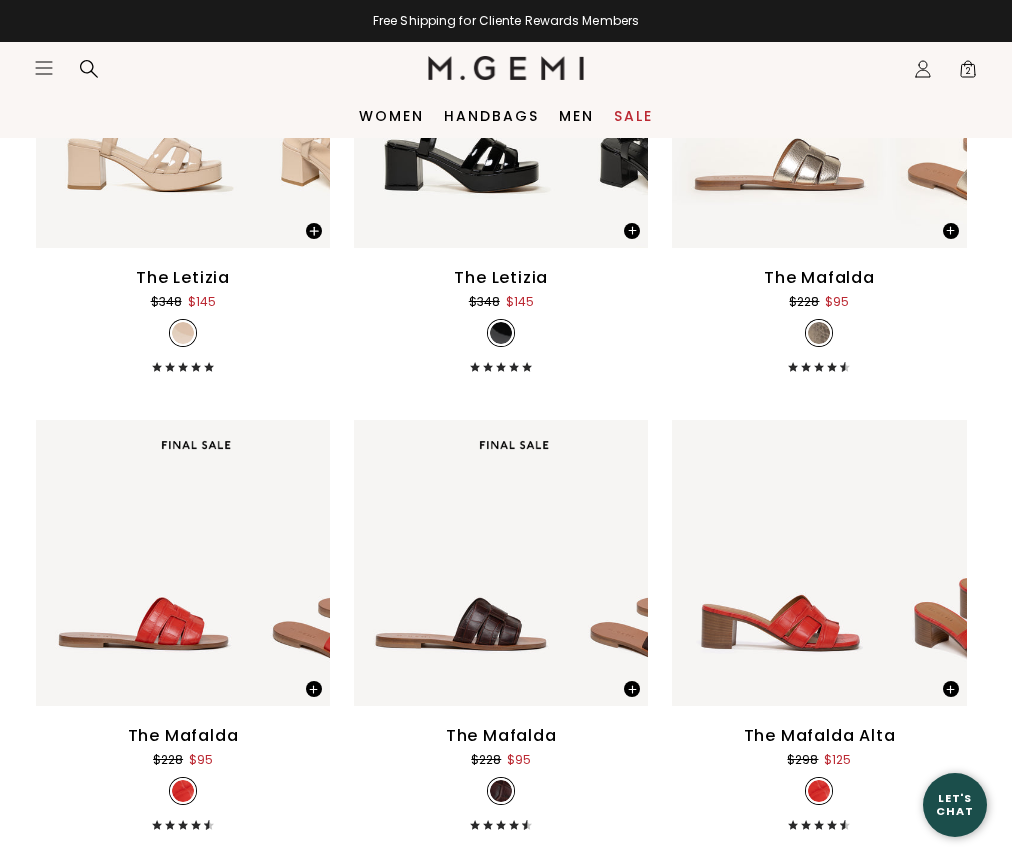 click at bounding box center [143, 1939] 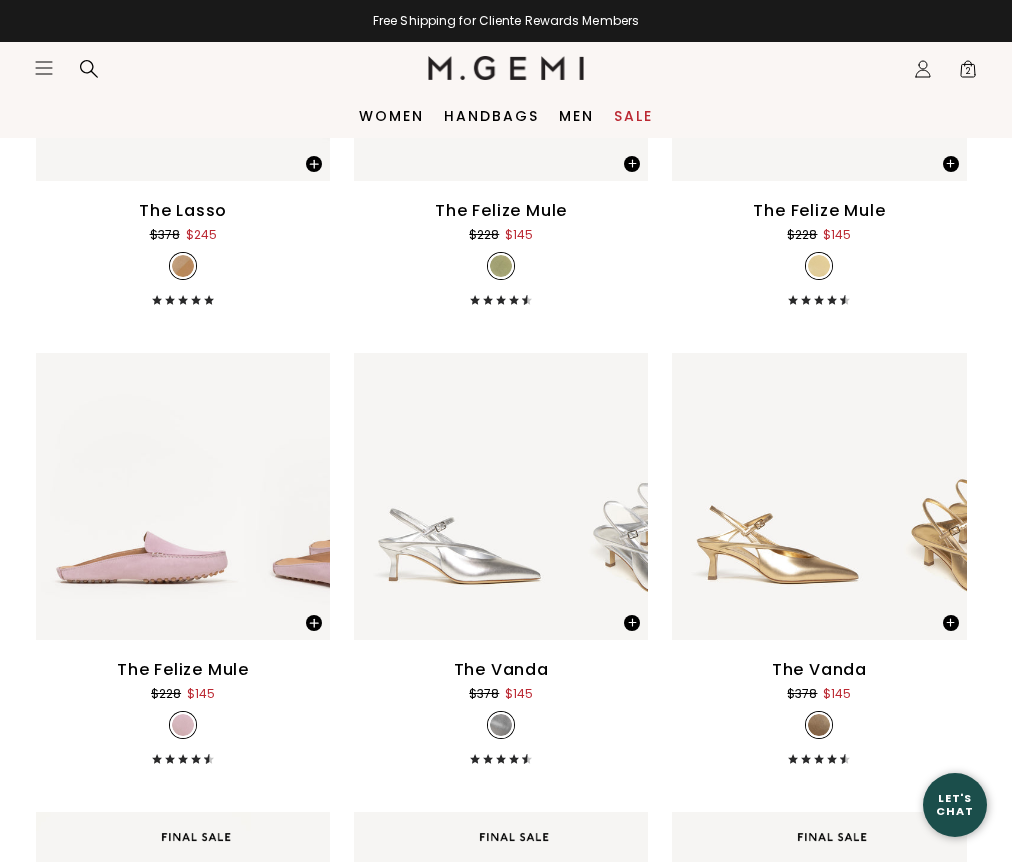 scroll, scrollTop: 3399, scrollLeft: 0, axis: vertical 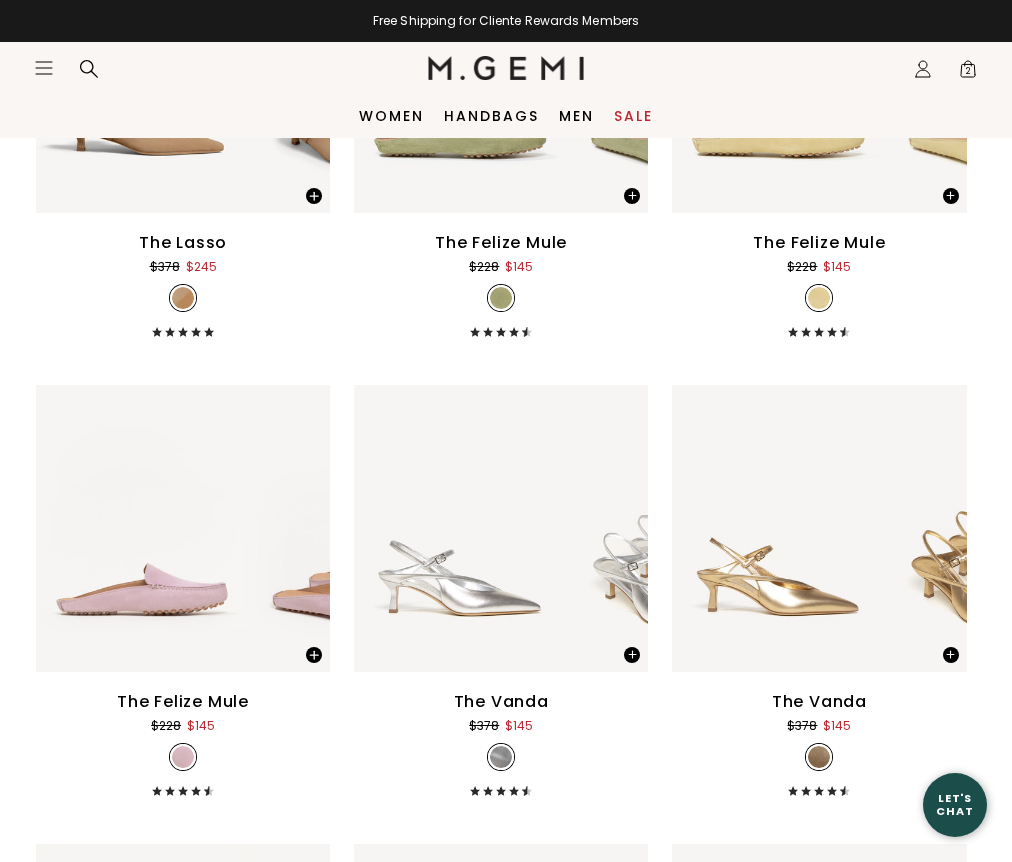 click at bounding box center [314, 1113] 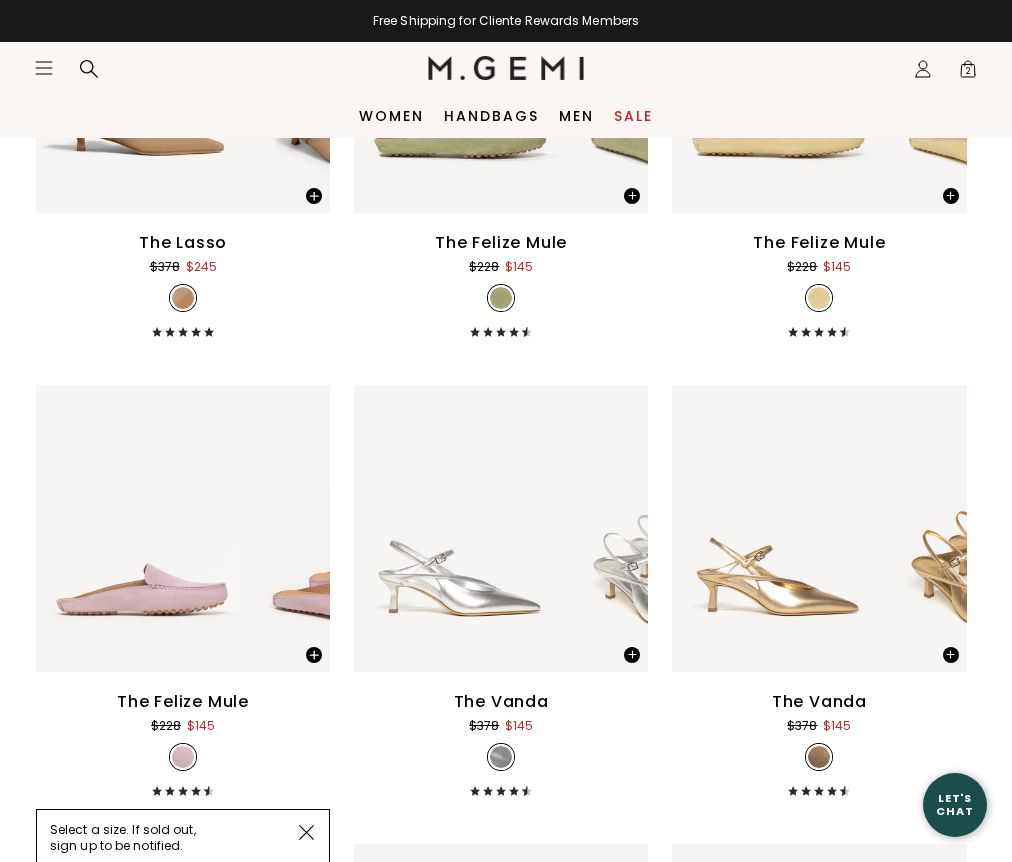 click on "40.5" at bounding box center [249, 1011] 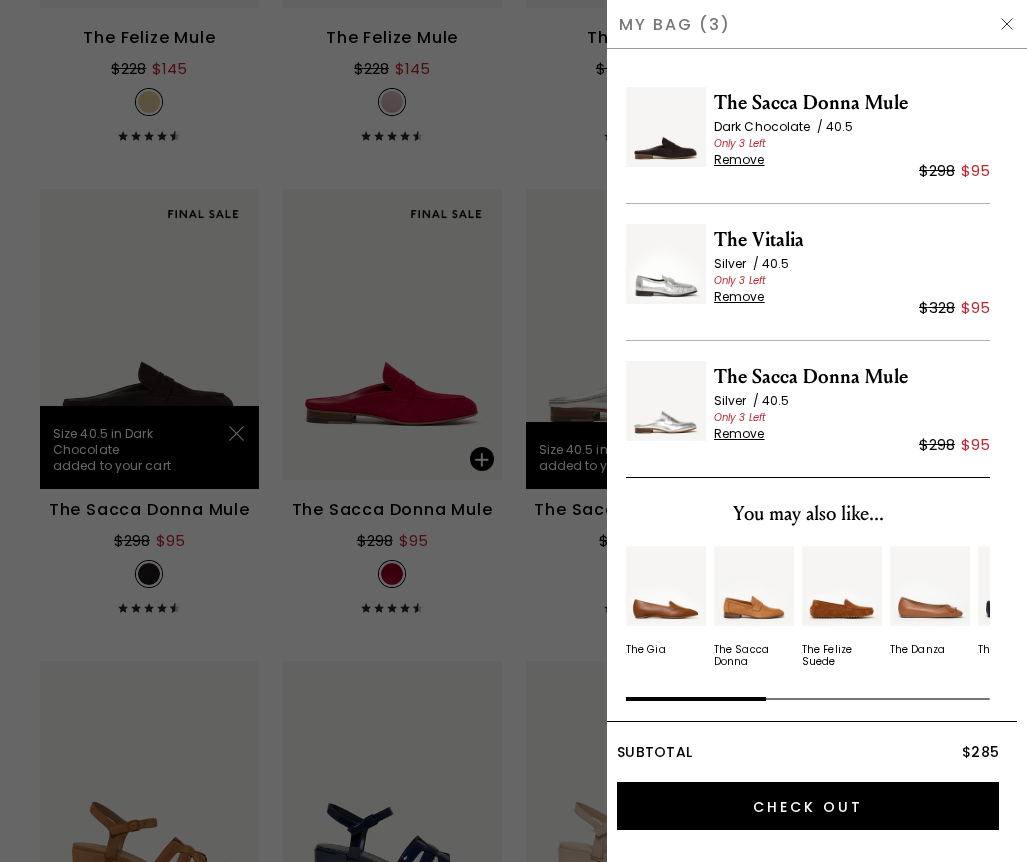 scroll, scrollTop: 0, scrollLeft: 0, axis: both 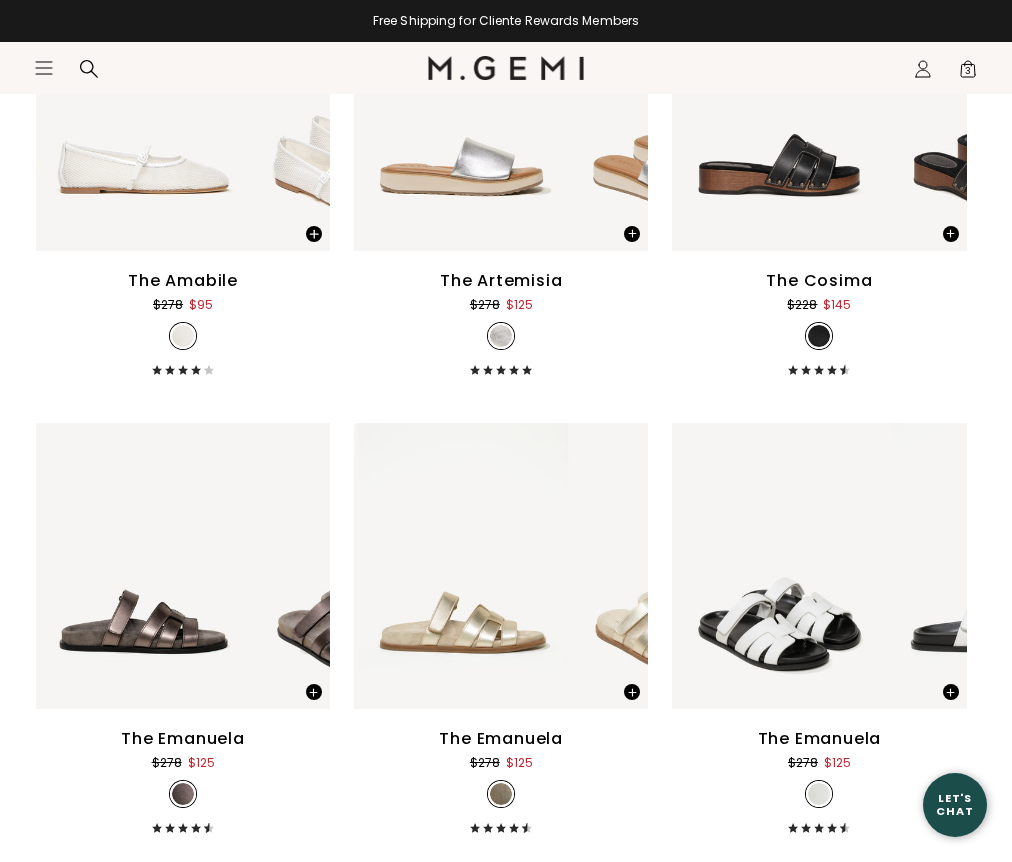 click at bounding box center [143, 2400] 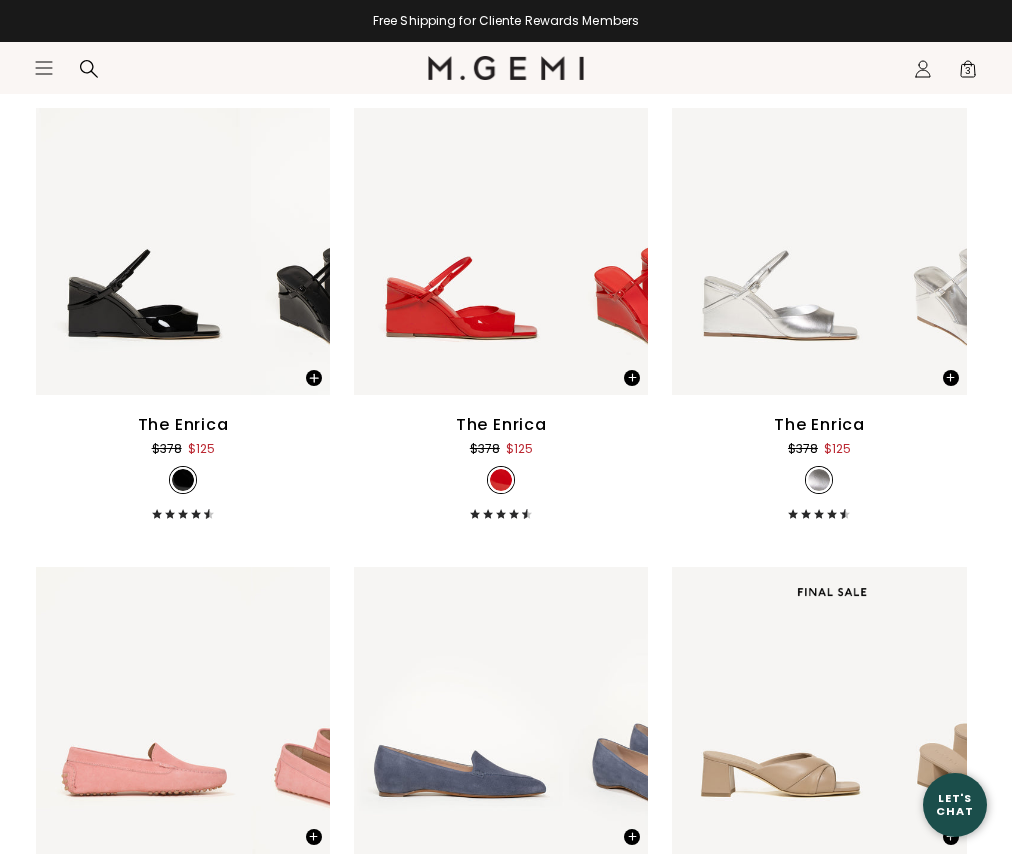 scroll, scrollTop: 7372, scrollLeft: 0, axis: vertical 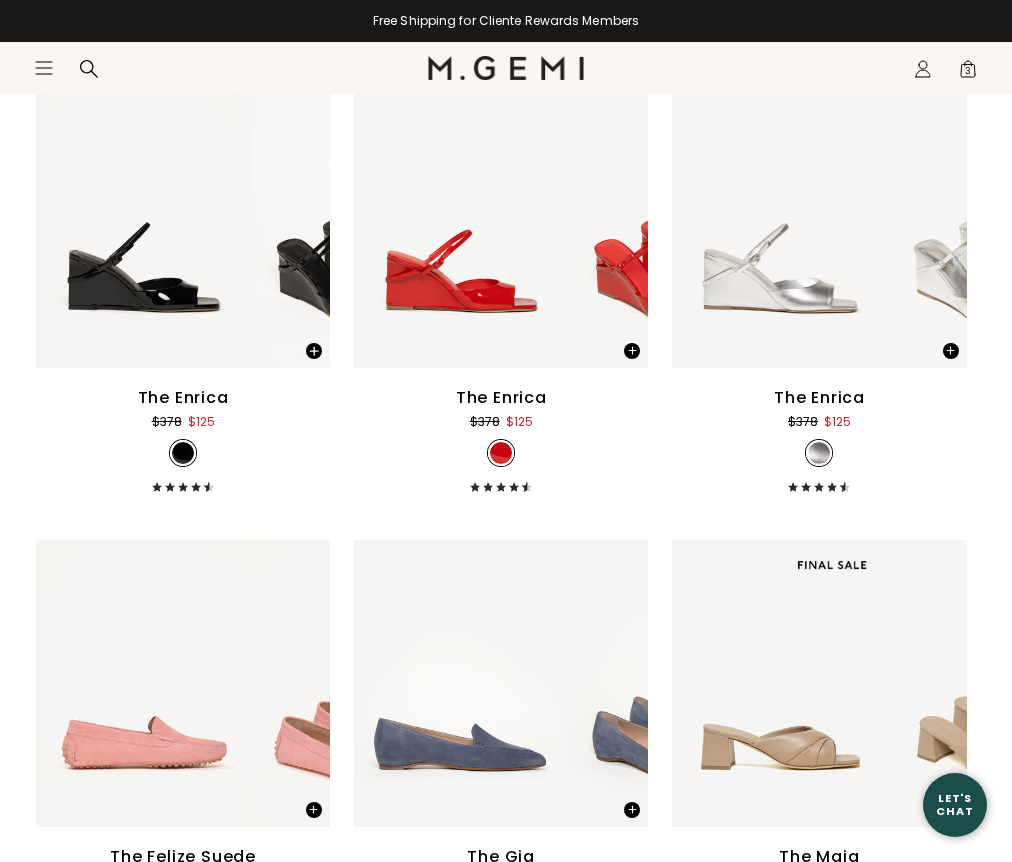 click at bounding box center [143, 2518] 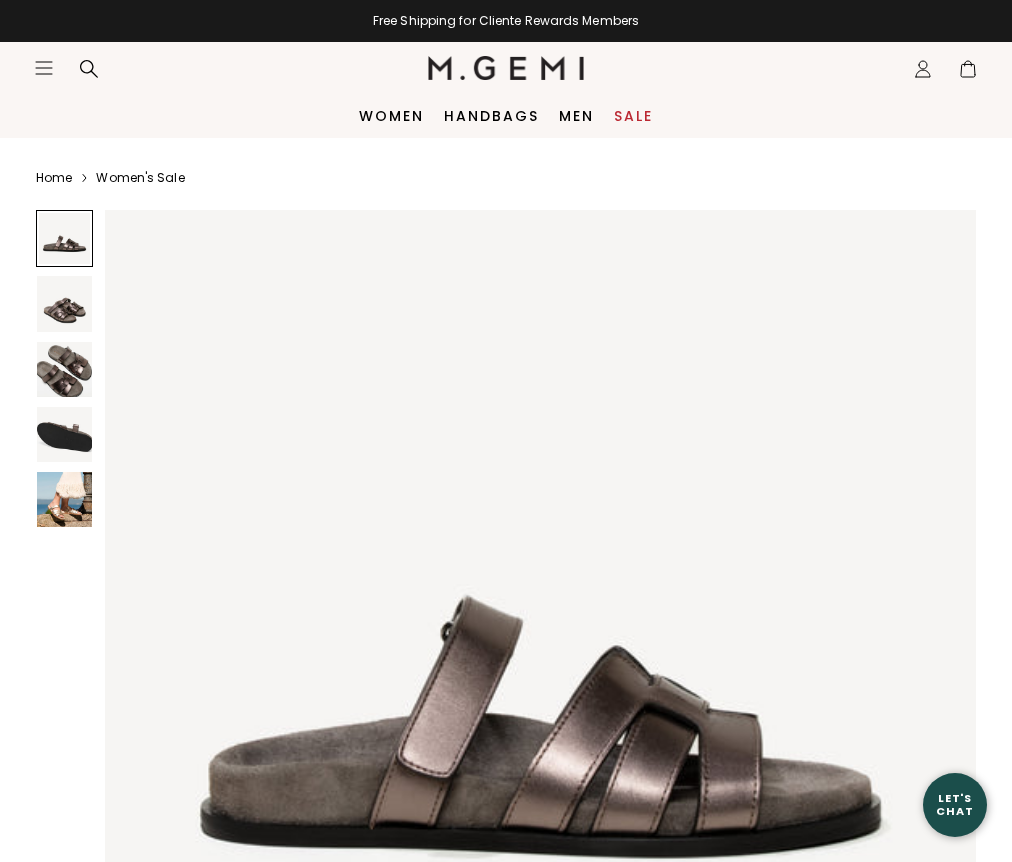 scroll, scrollTop: 0, scrollLeft: 0, axis: both 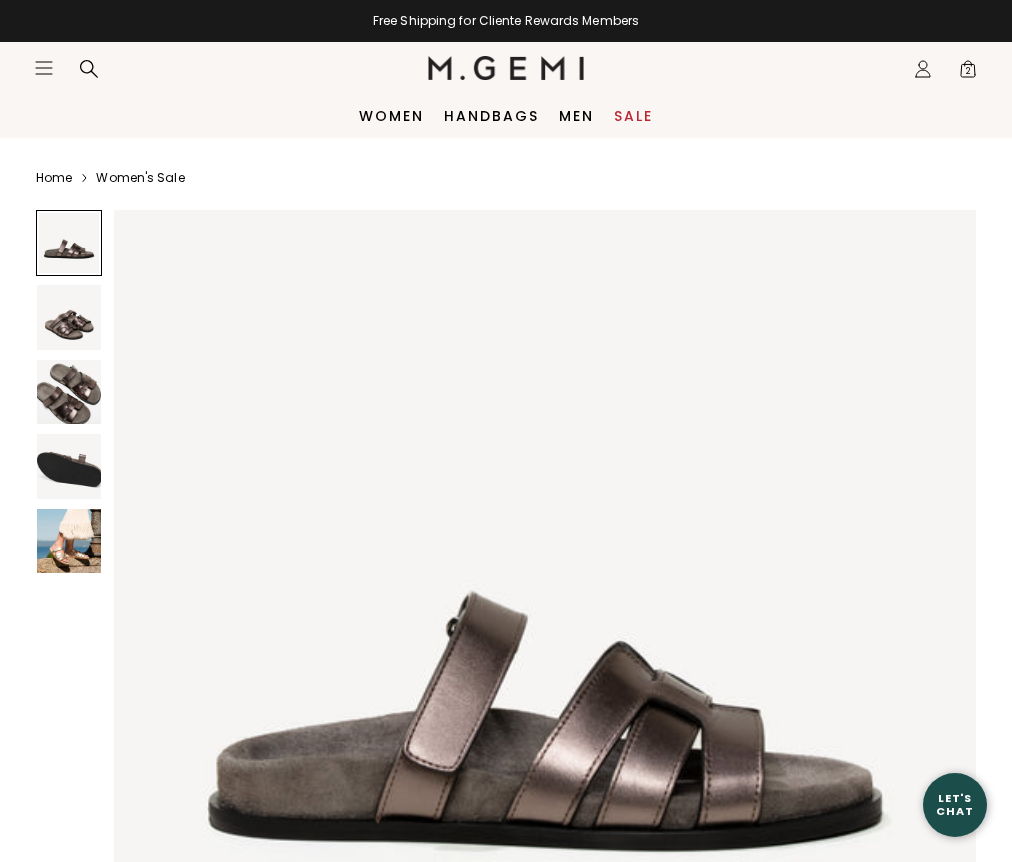 click at bounding box center [69, 317] 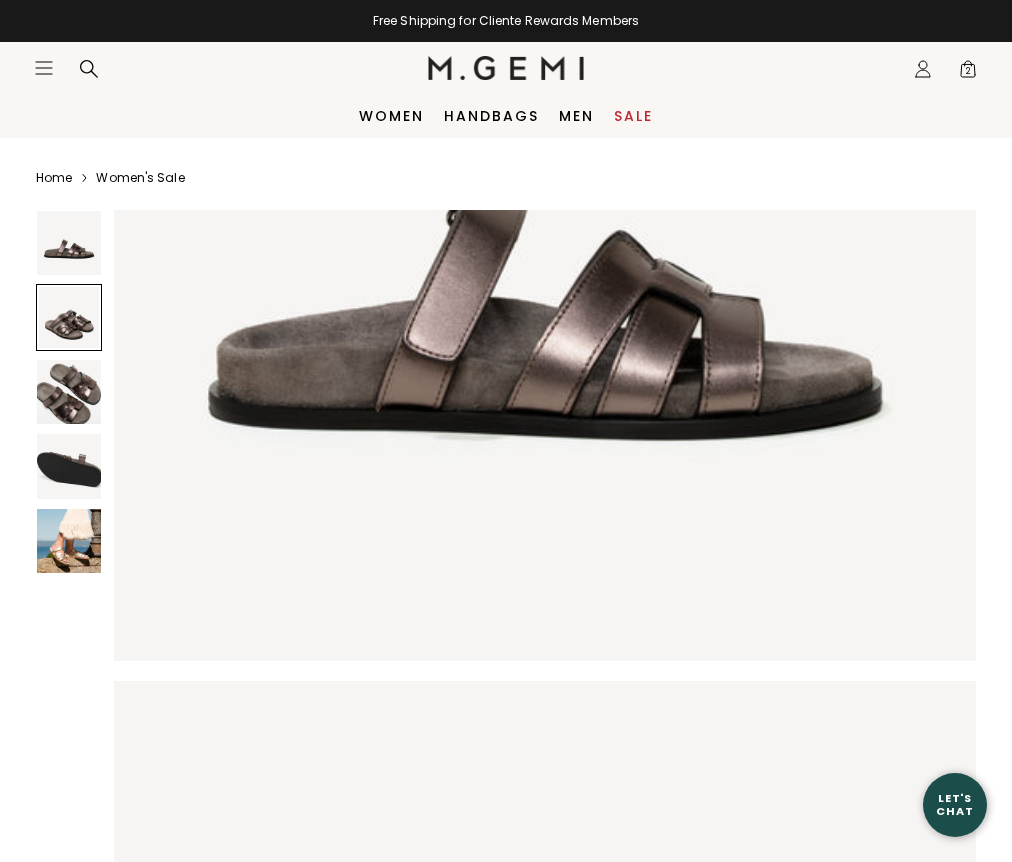 click at bounding box center (69, 392) 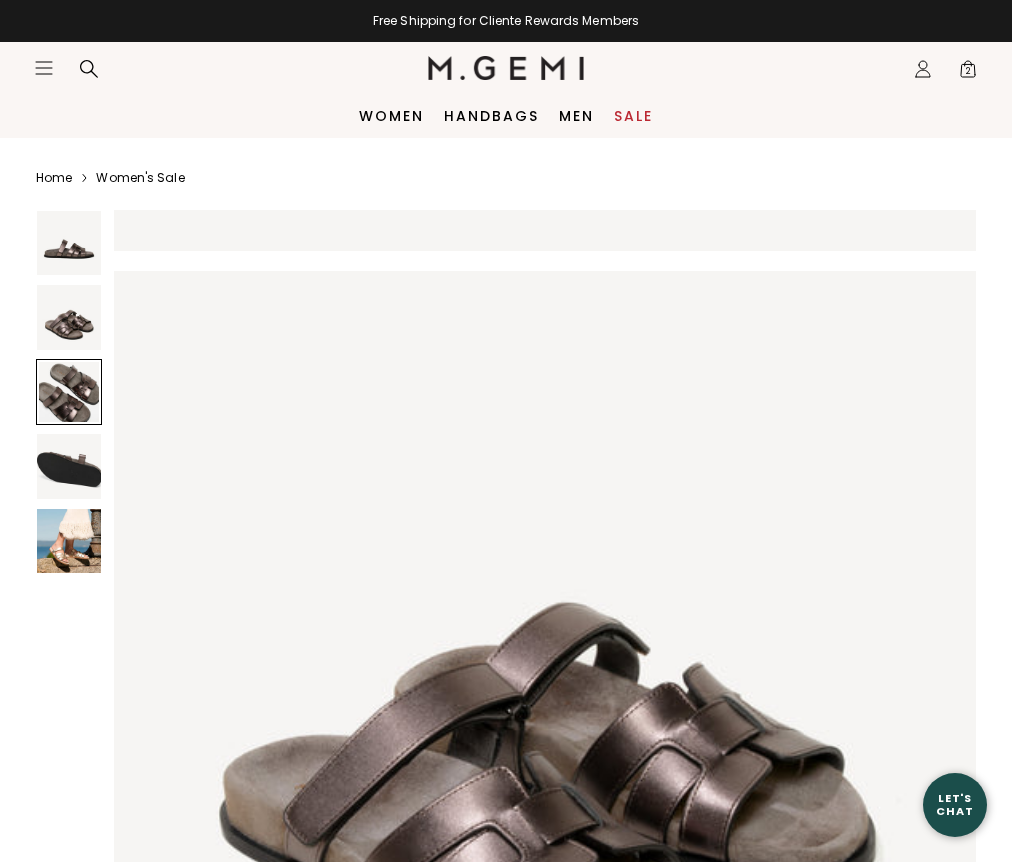 click at bounding box center (69, 466) 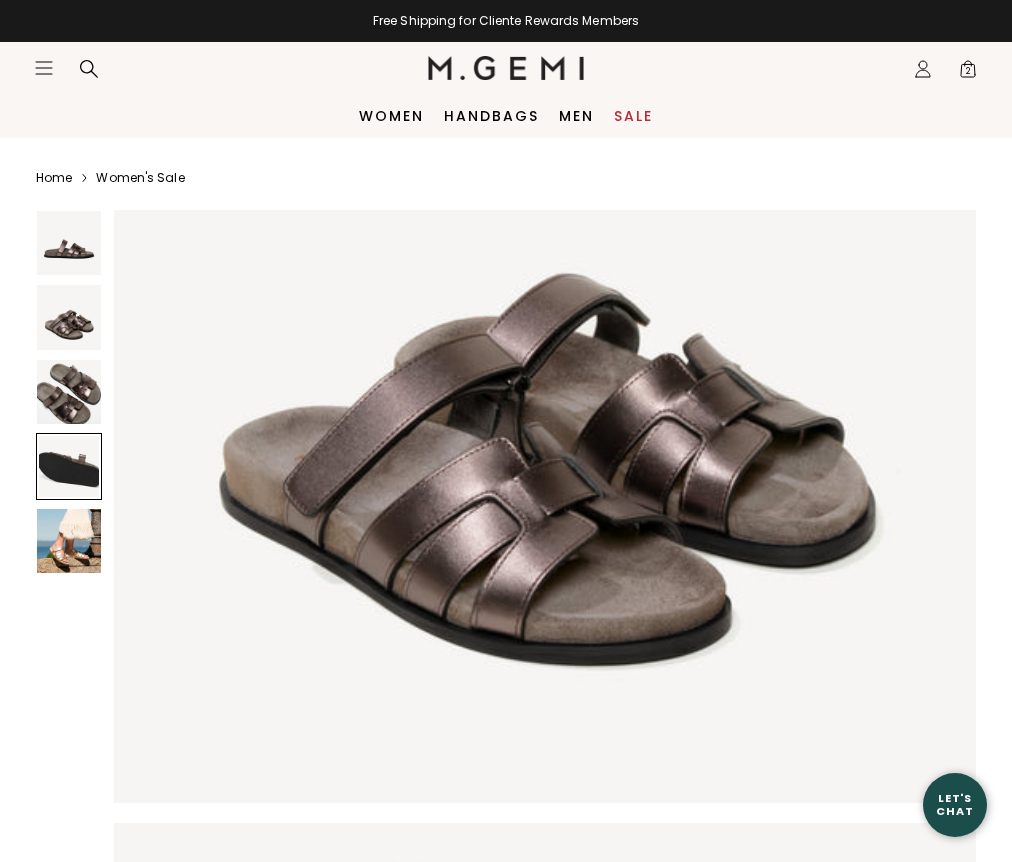 scroll, scrollTop: 1232, scrollLeft: 0, axis: vertical 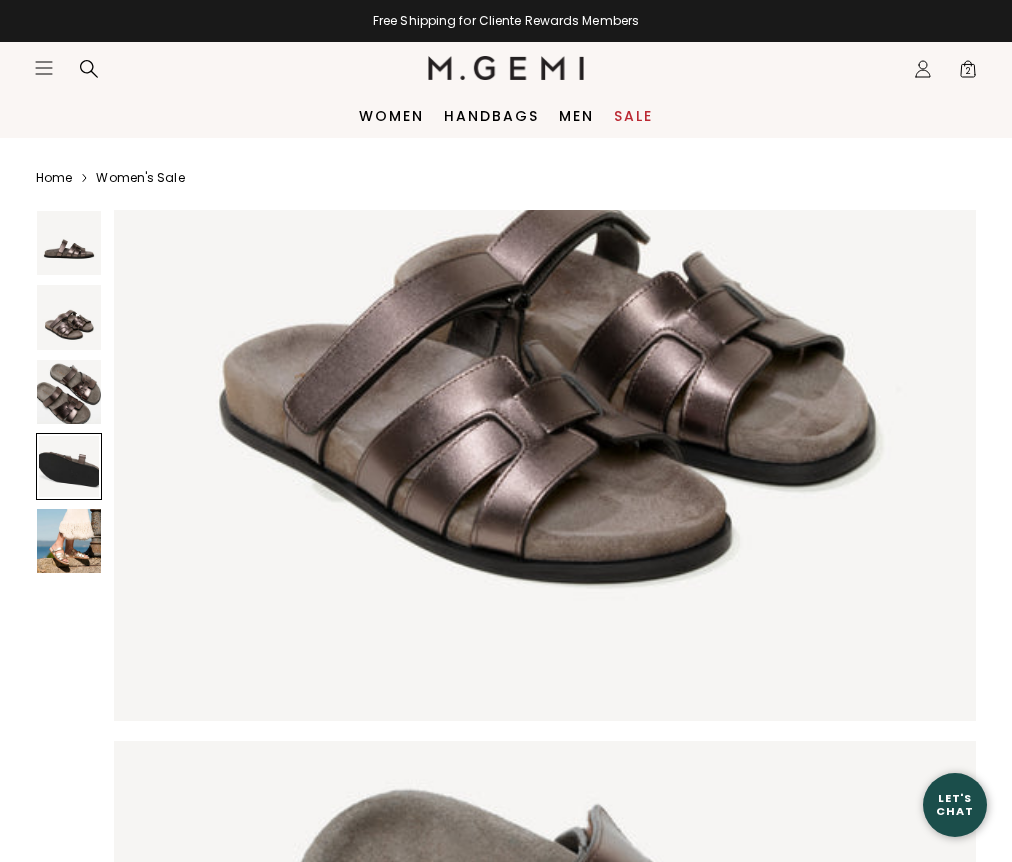 click at bounding box center [69, 541] 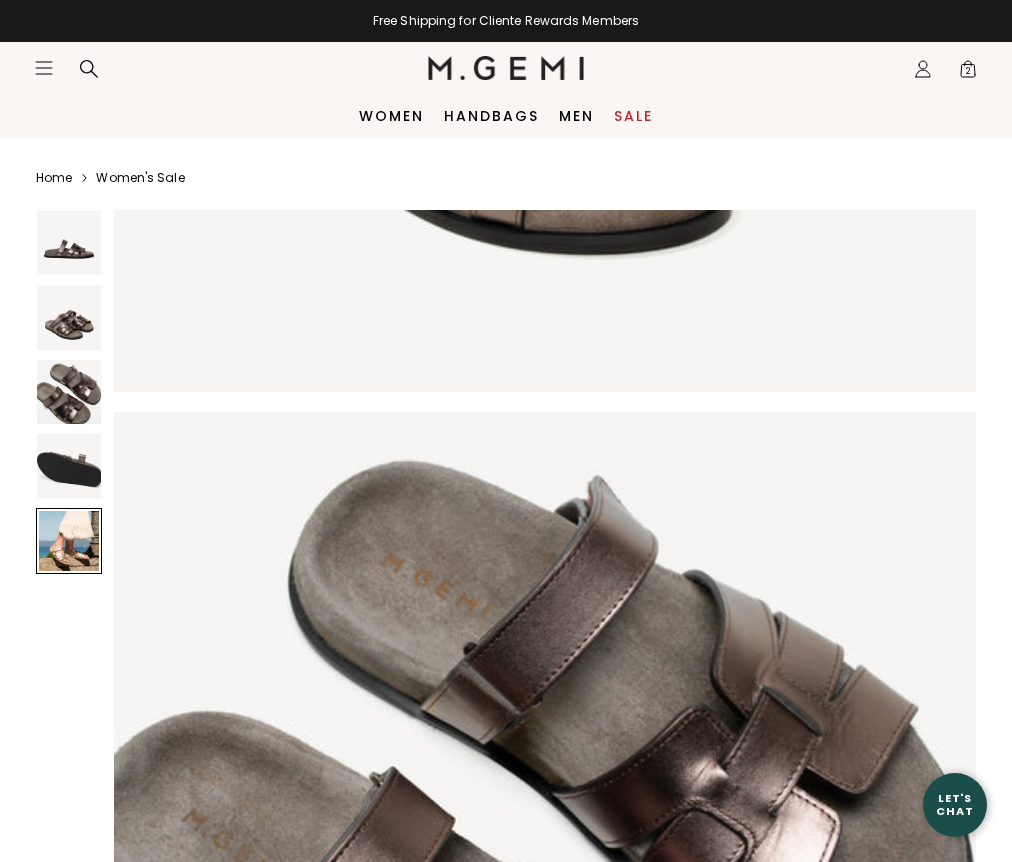 scroll, scrollTop: 1642, scrollLeft: 0, axis: vertical 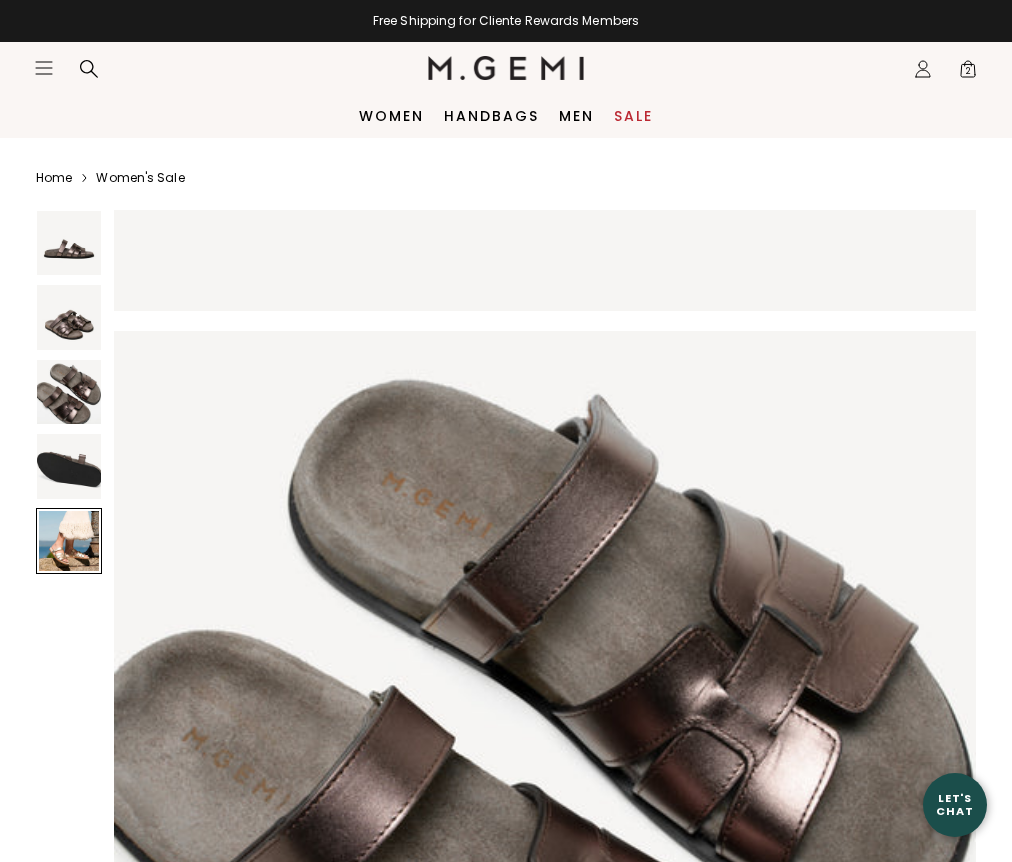 click at bounding box center (69, 392) 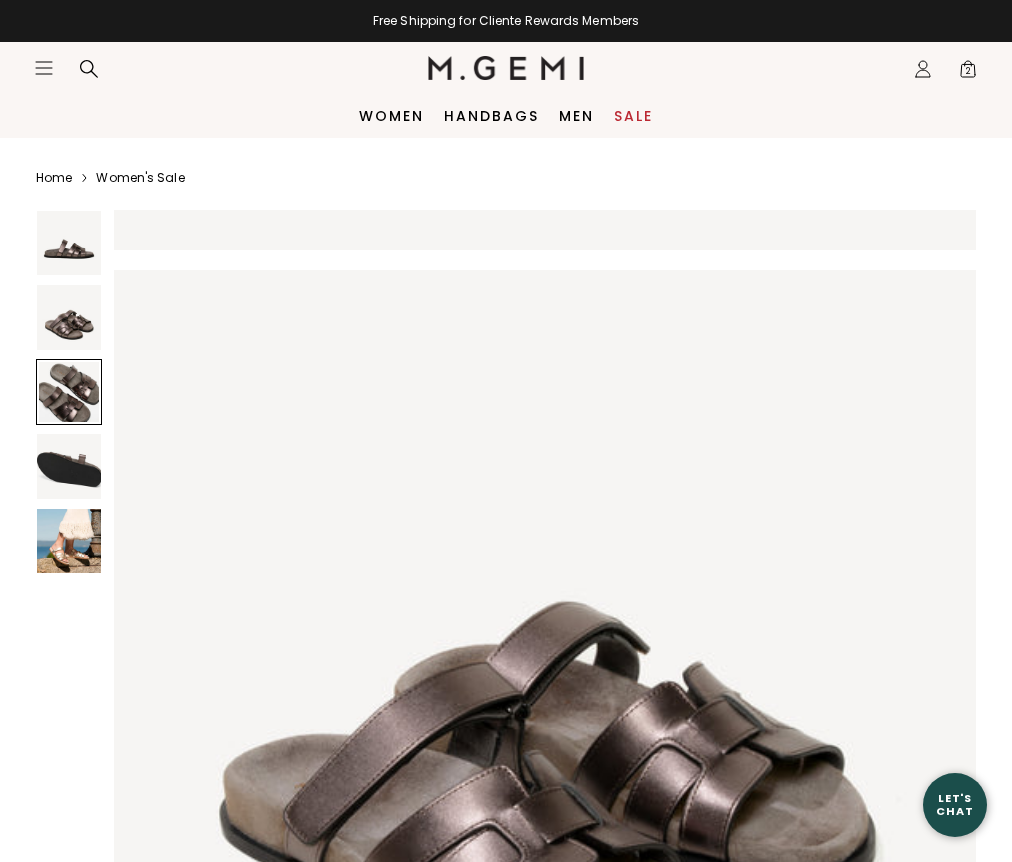 scroll, scrollTop: 821, scrollLeft: 0, axis: vertical 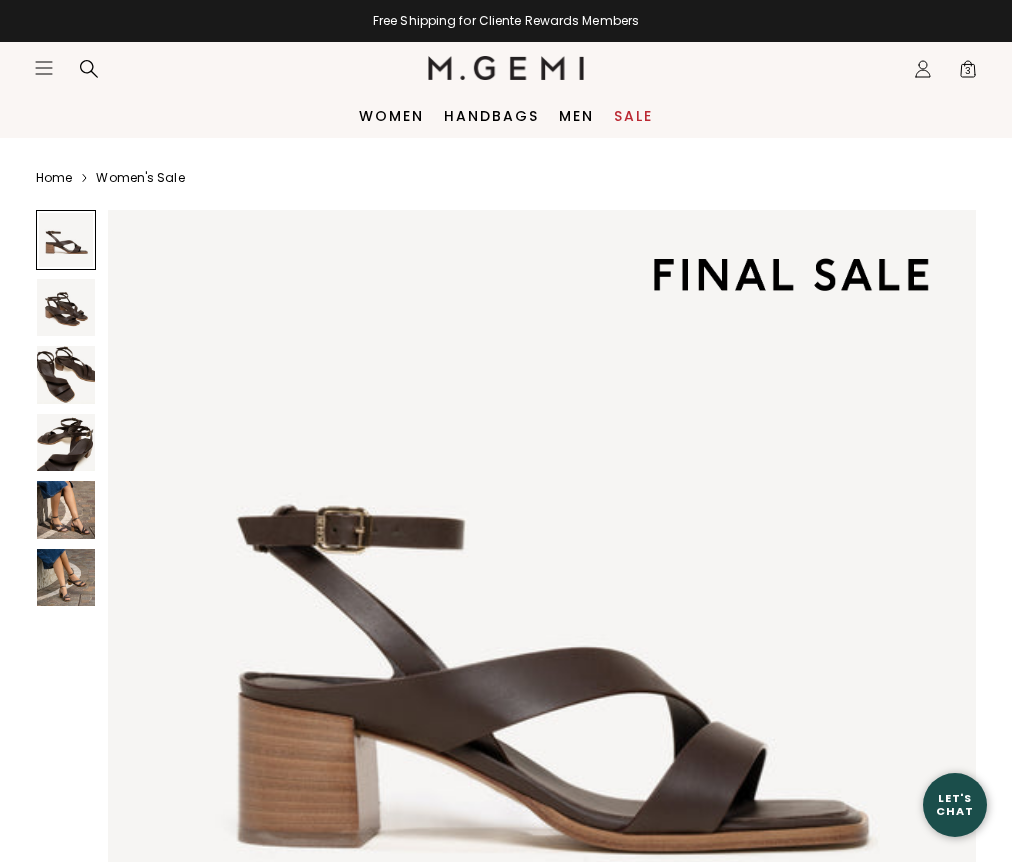 click at bounding box center (66, 510) 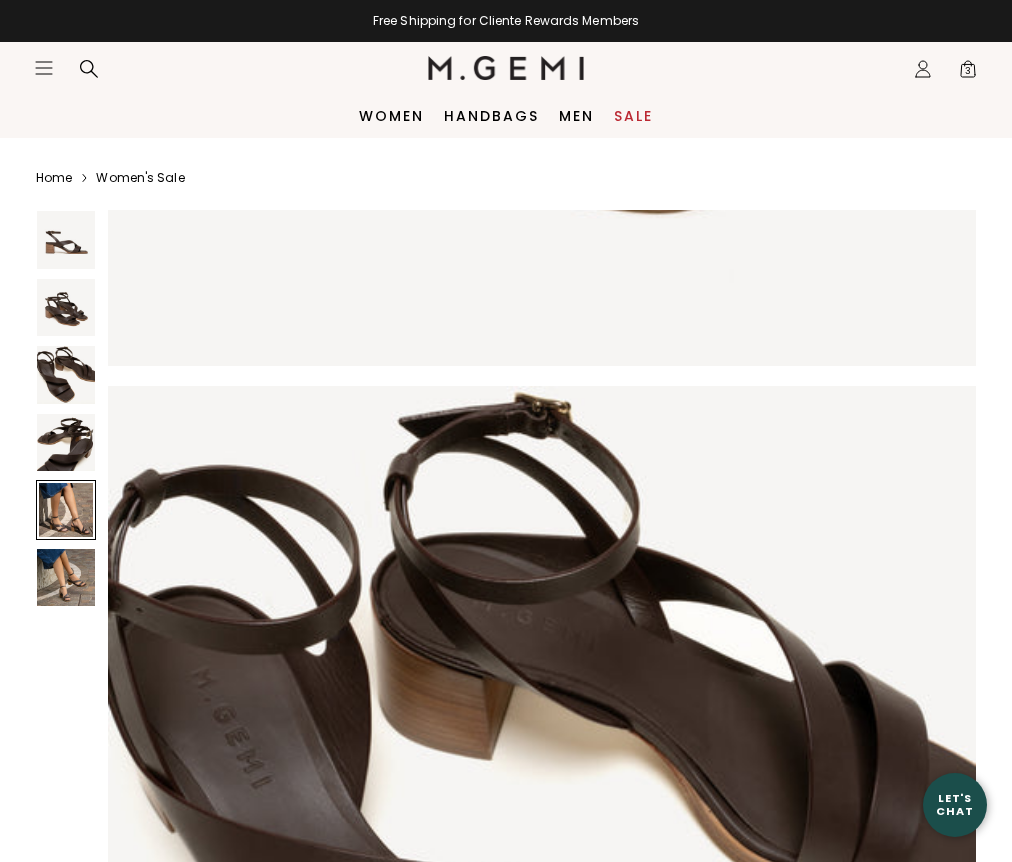 scroll, scrollTop: 1670, scrollLeft: 0, axis: vertical 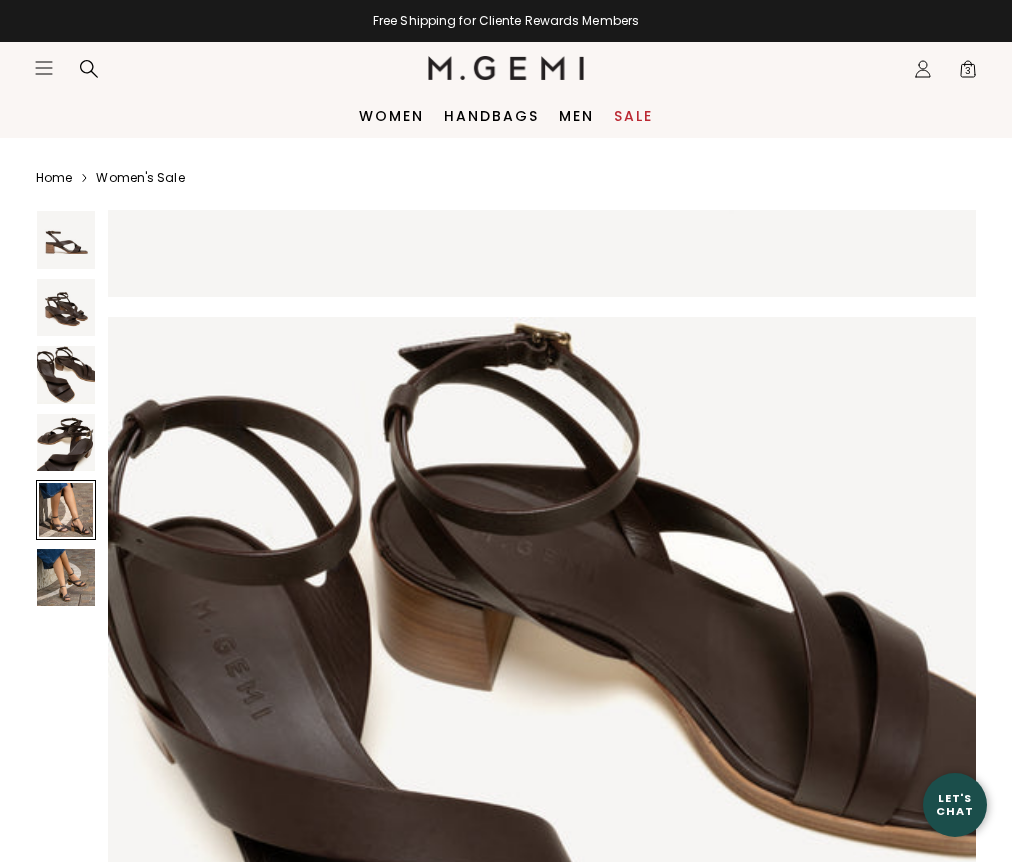 click at bounding box center (66, 578) 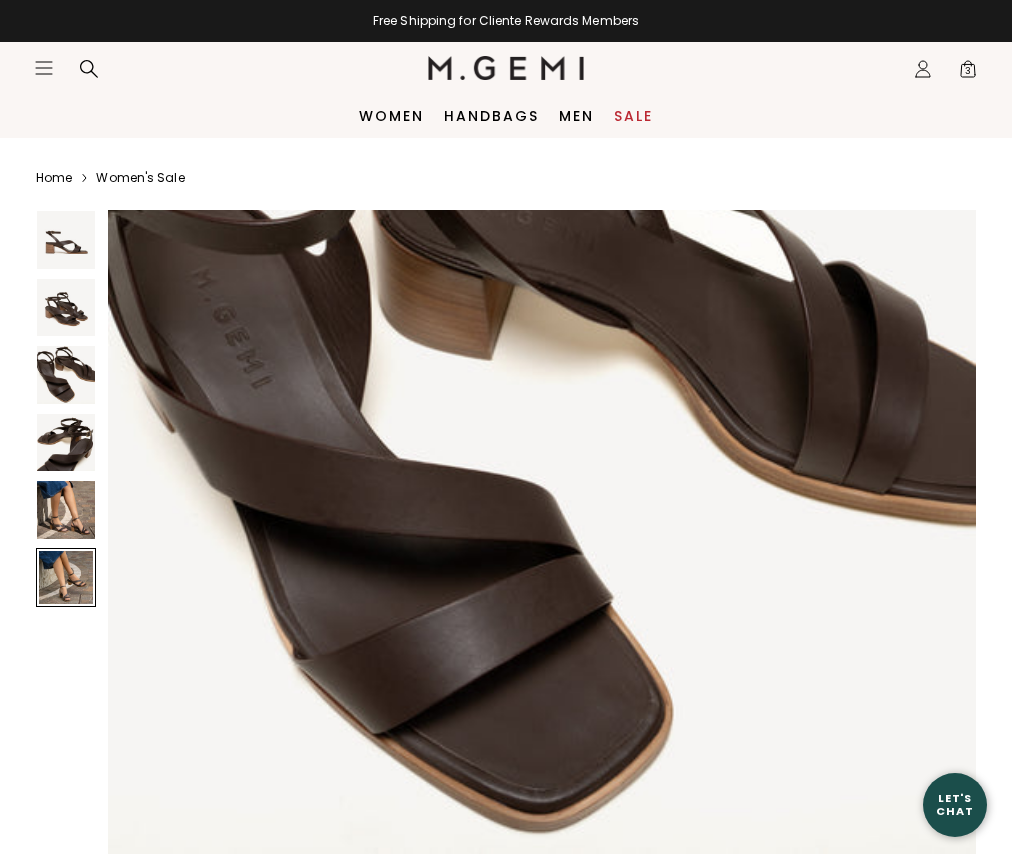 scroll, scrollTop: 2087, scrollLeft: 0, axis: vertical 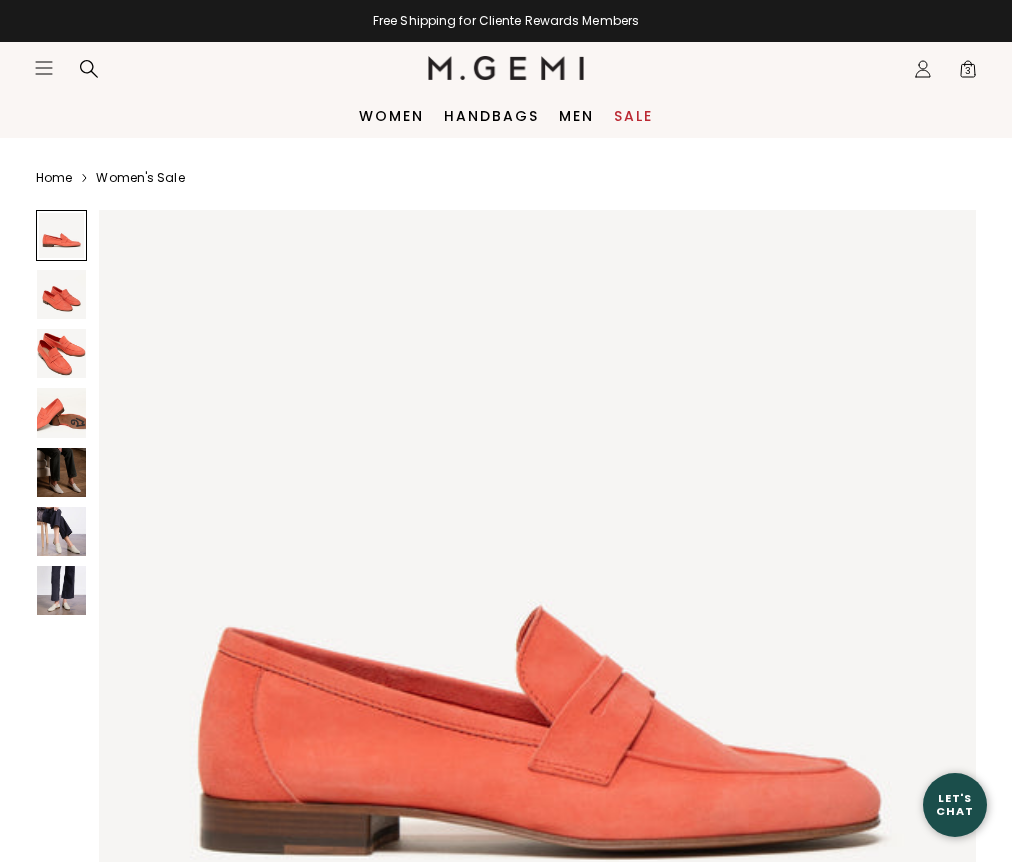 click at bounding box center (213, 1285) 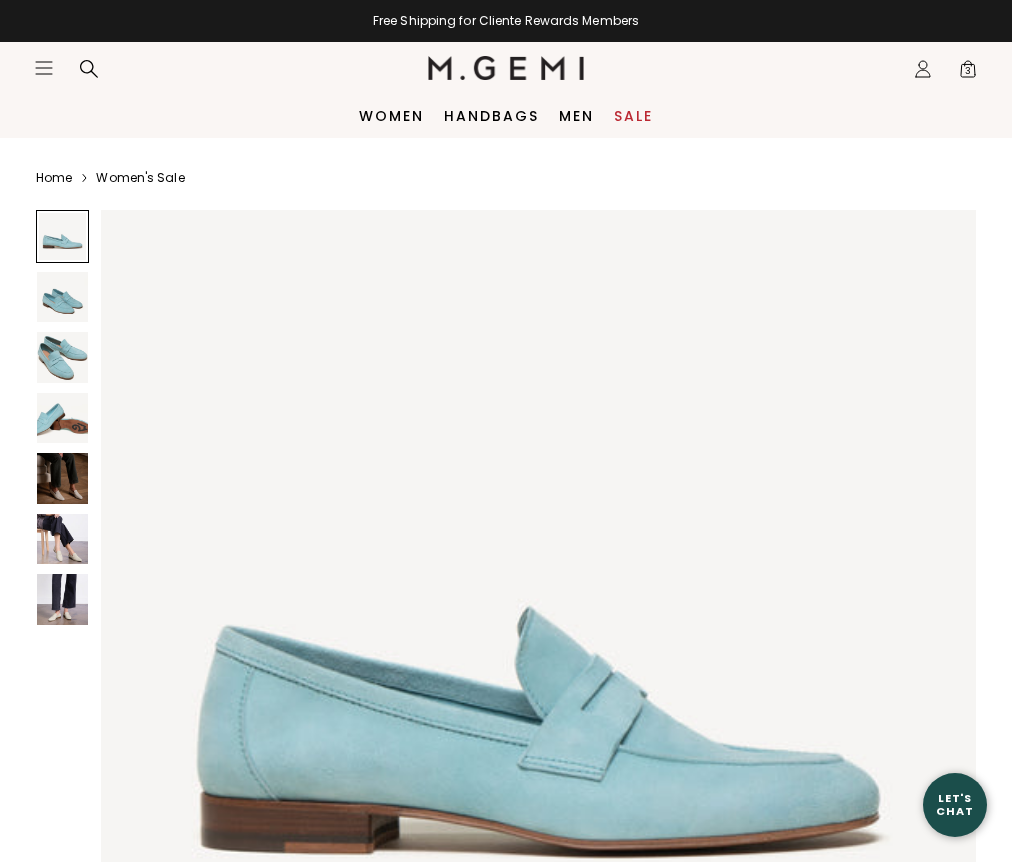 scroll, scrollTop: 0, scrollLeft: 0, axis: both 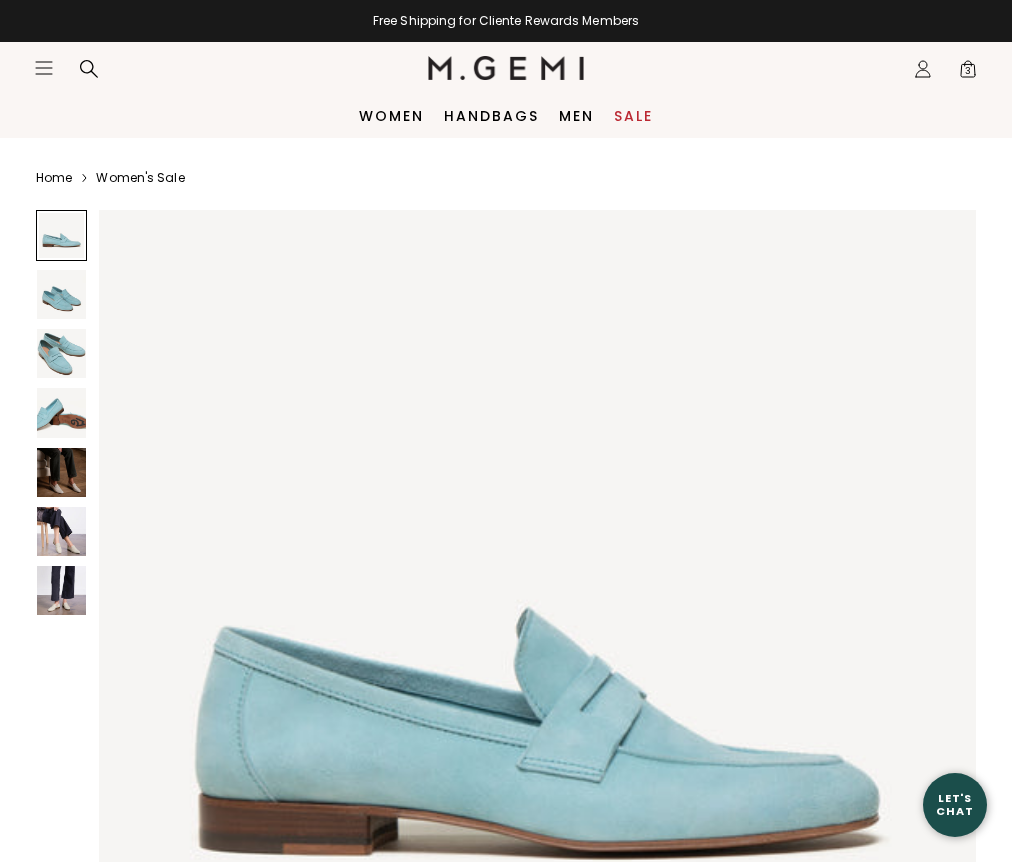 click on "Color  Capri Blue" at bounding box center [244, 1266] 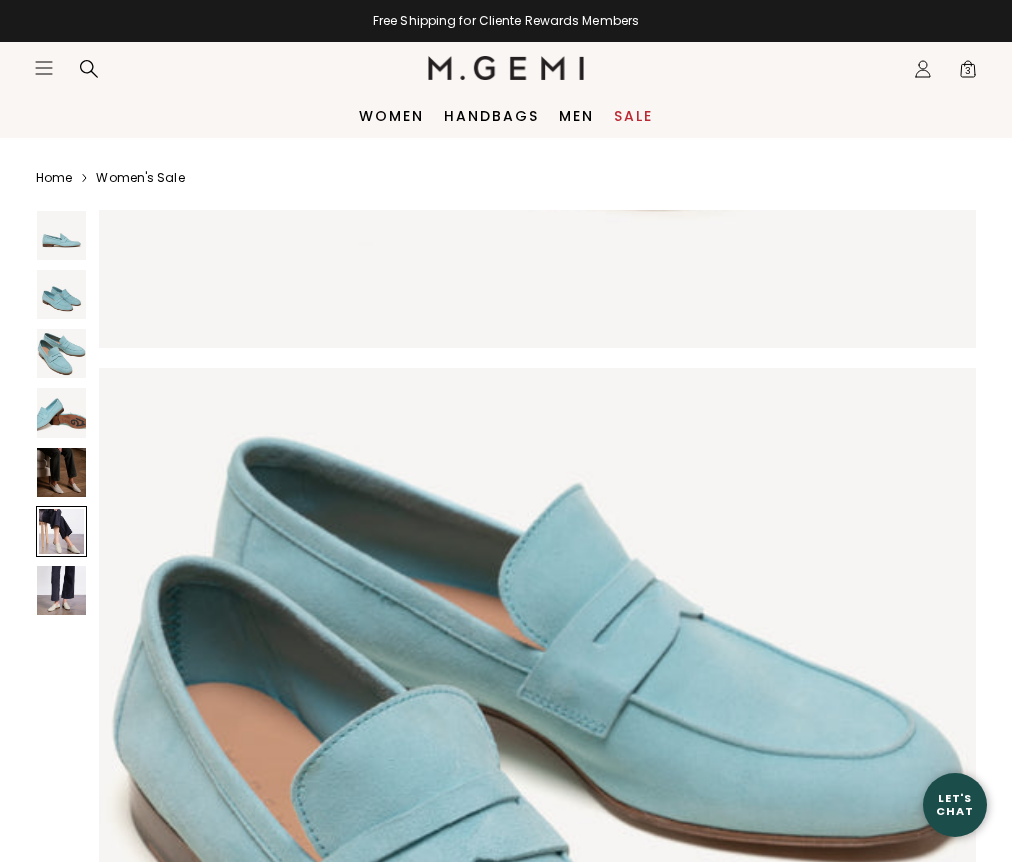 scroll, scrollTop: 2129, scrollLeft: 0, axis: vertical 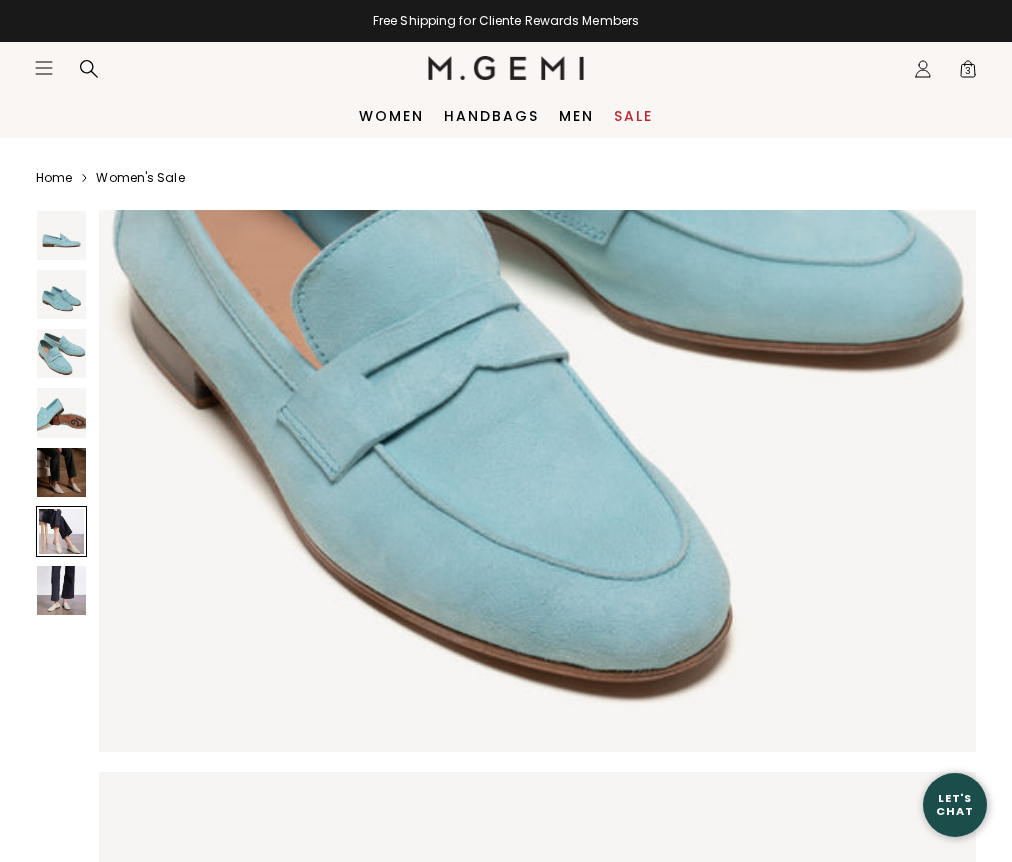 click at bounding box center (57, 1285) 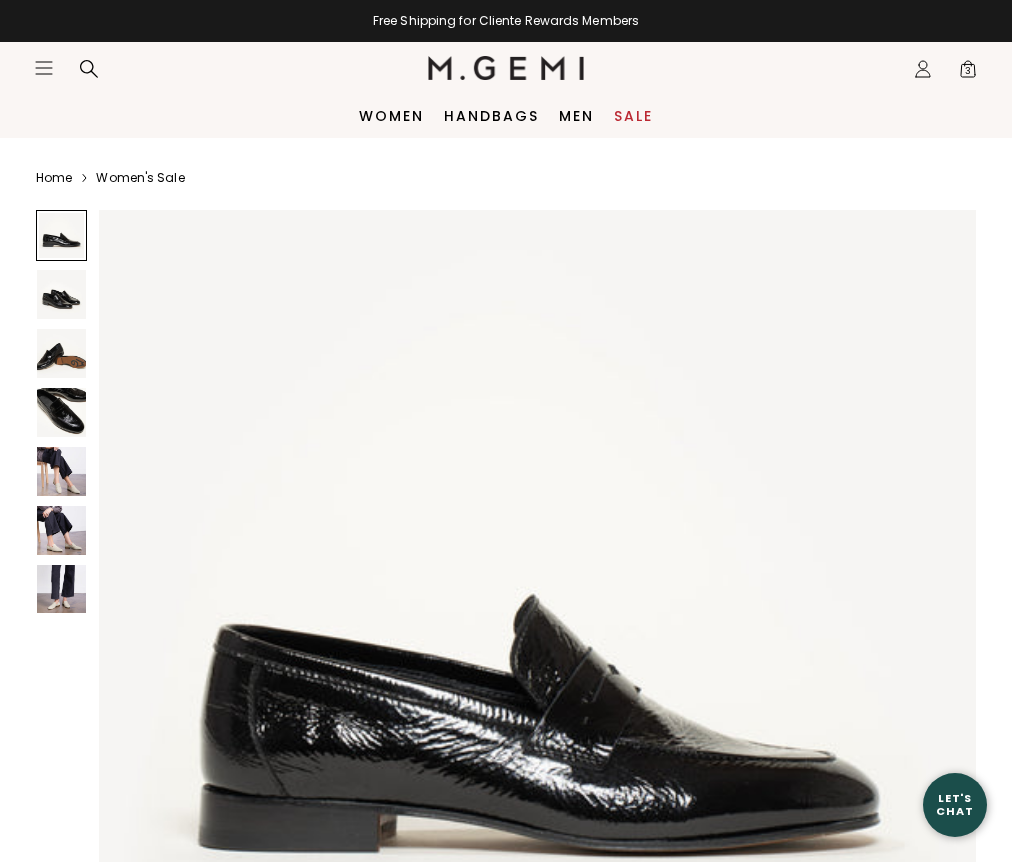 scroll, scrollTop: 0, scrollLeft: 0, axis: both 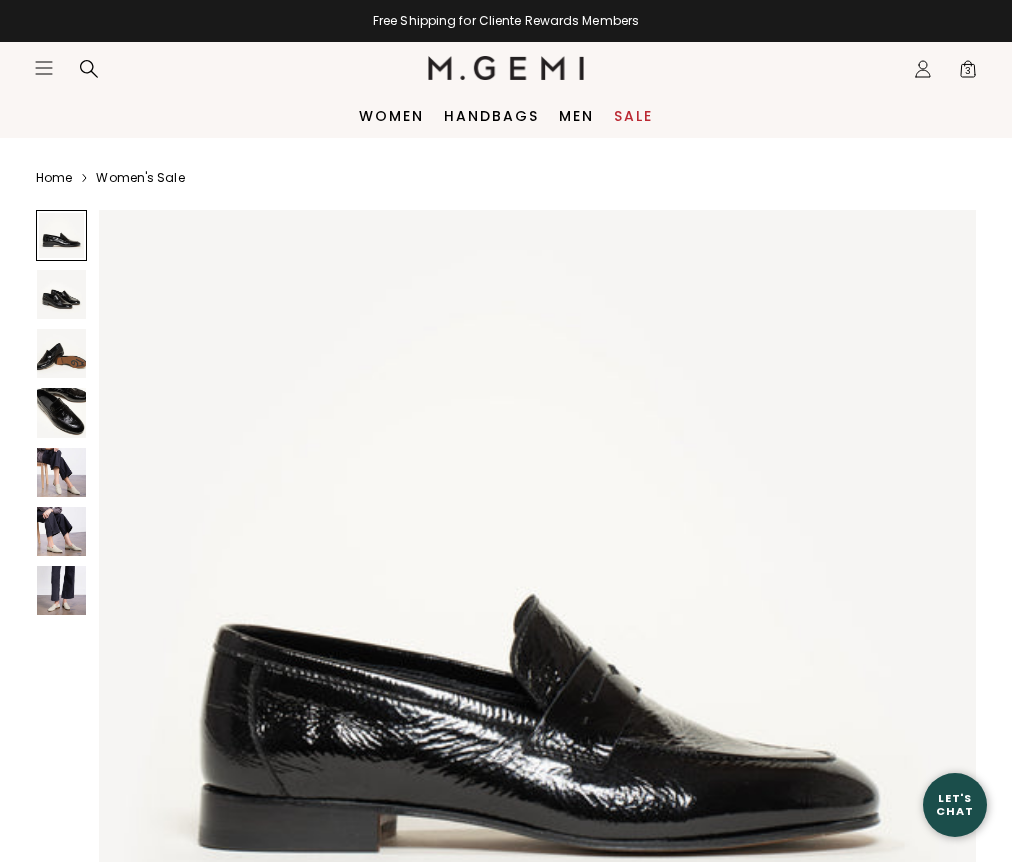 click at bounding box center (161, 1285) 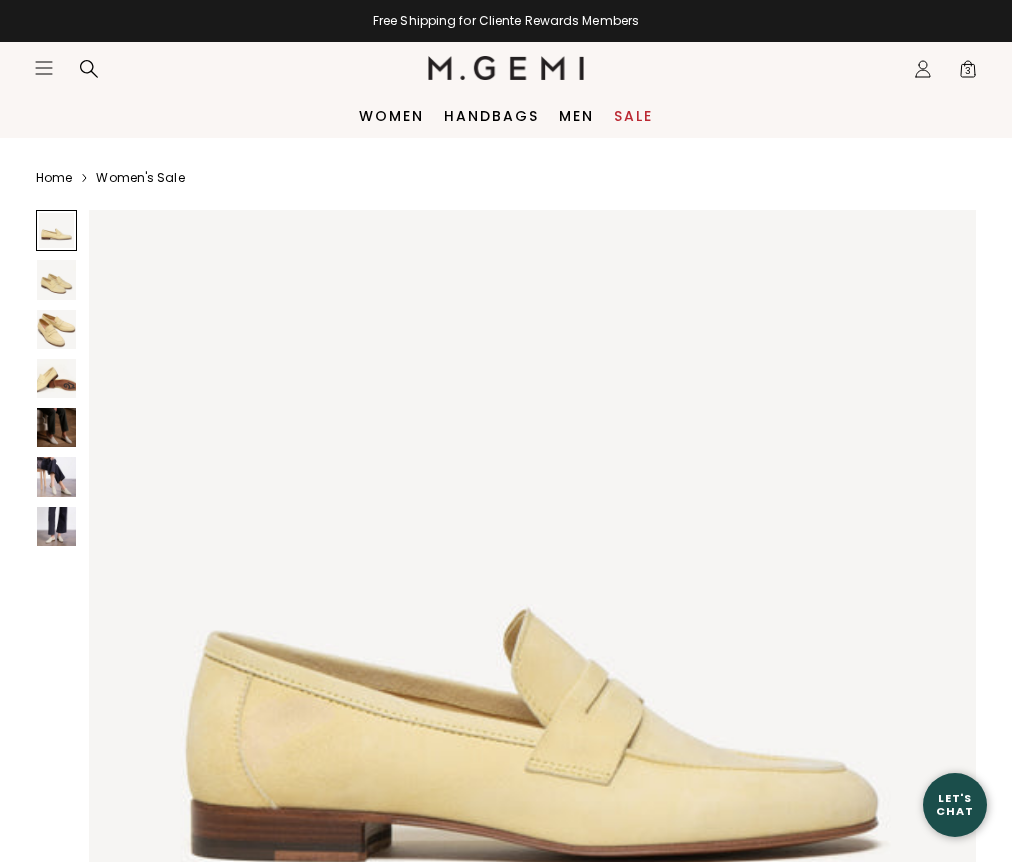 scroll, scrollTop: 0, scrollLeft: 0, axis: both 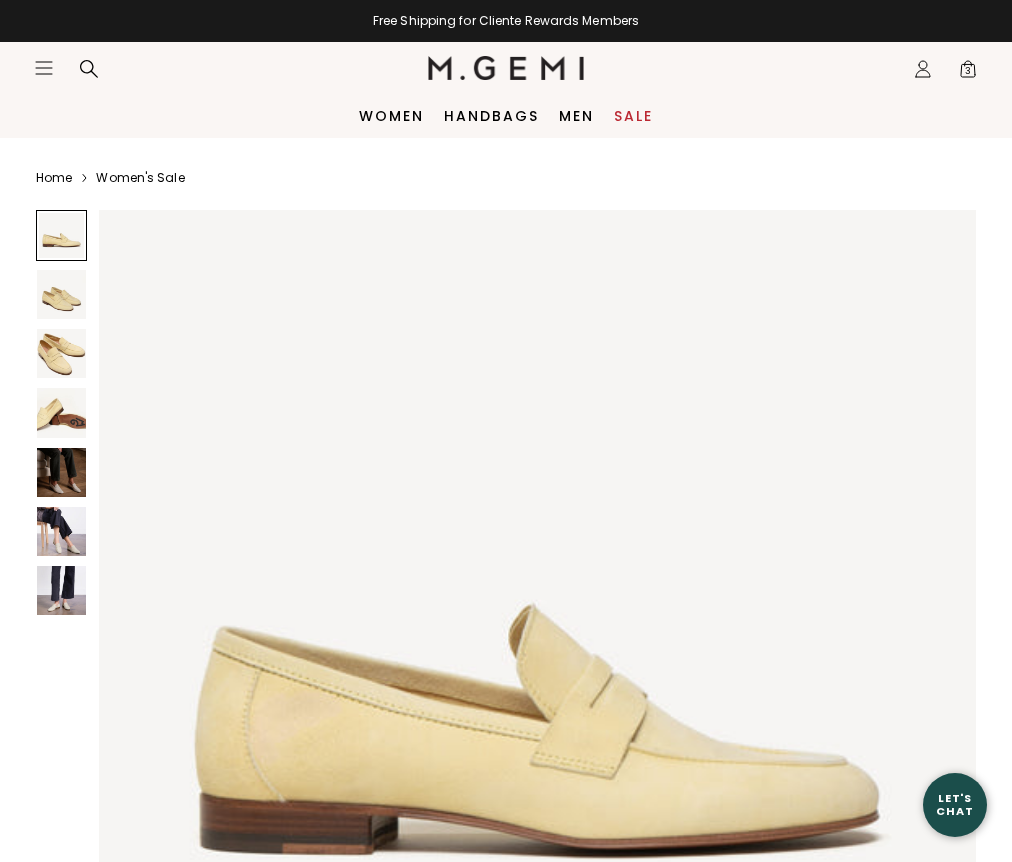 click at bounding box center [213, 1285] 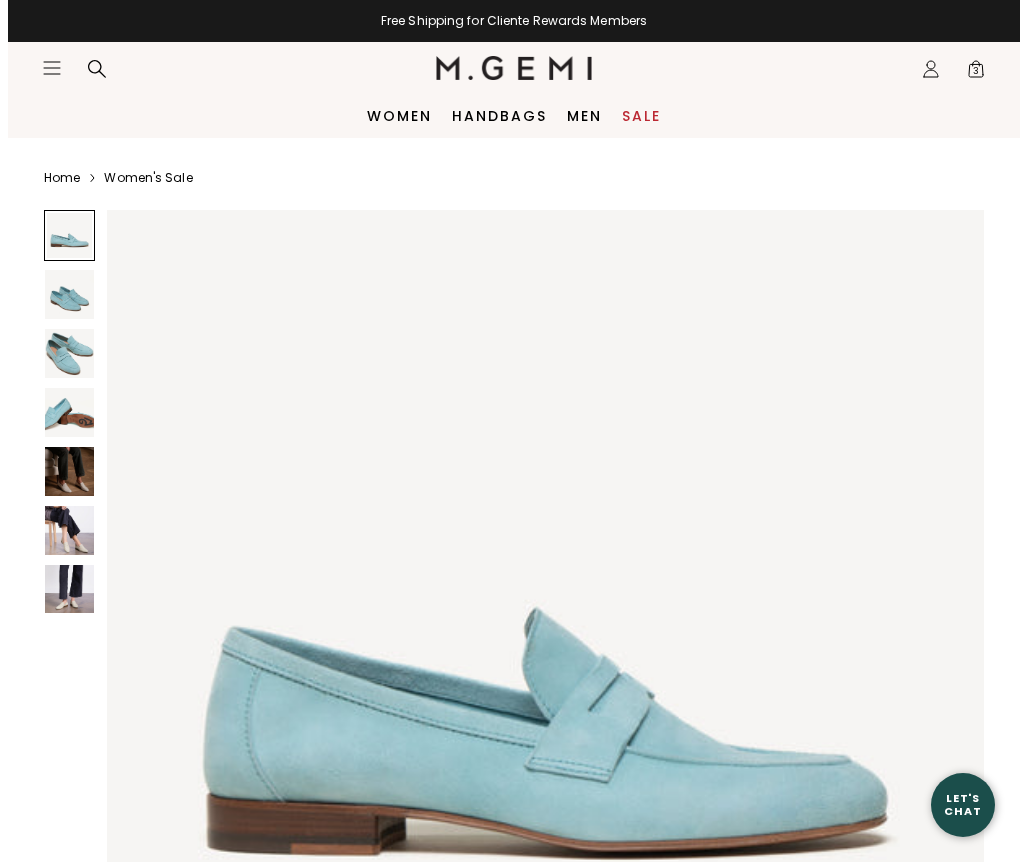 scroll, scrollTop: 0, scrollLeft: 0, axis: both 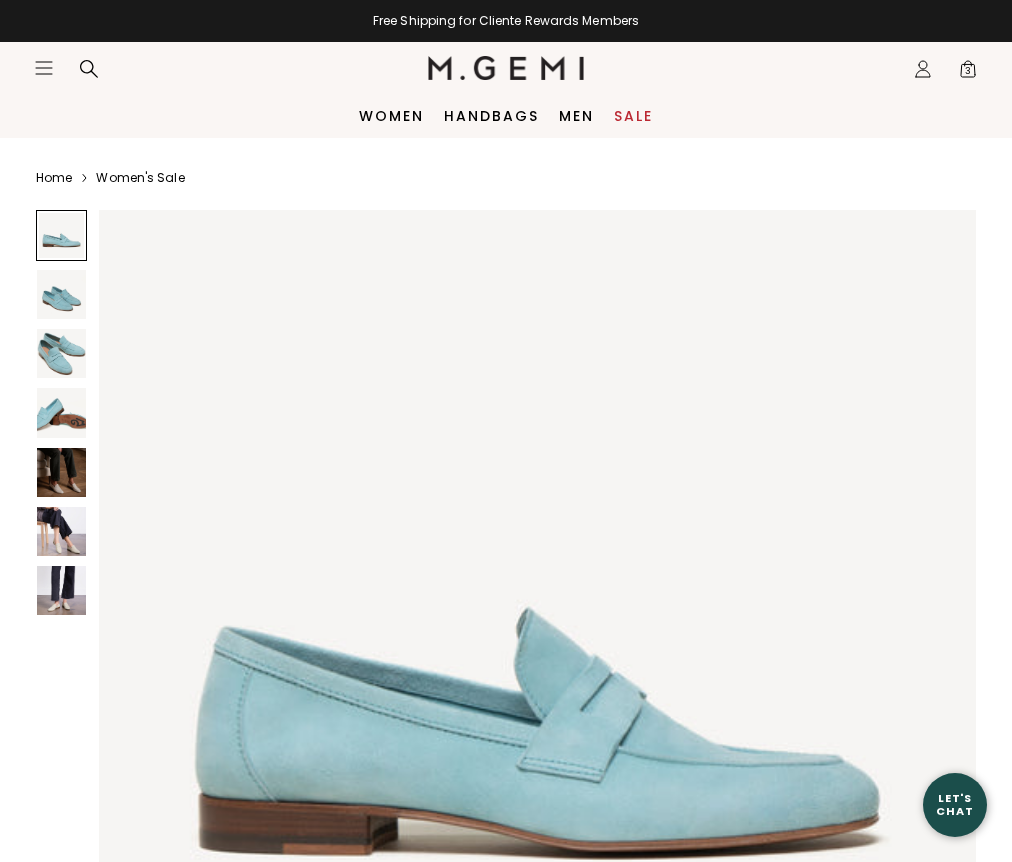 click on "40.5" at bounding box center (304, 1445) 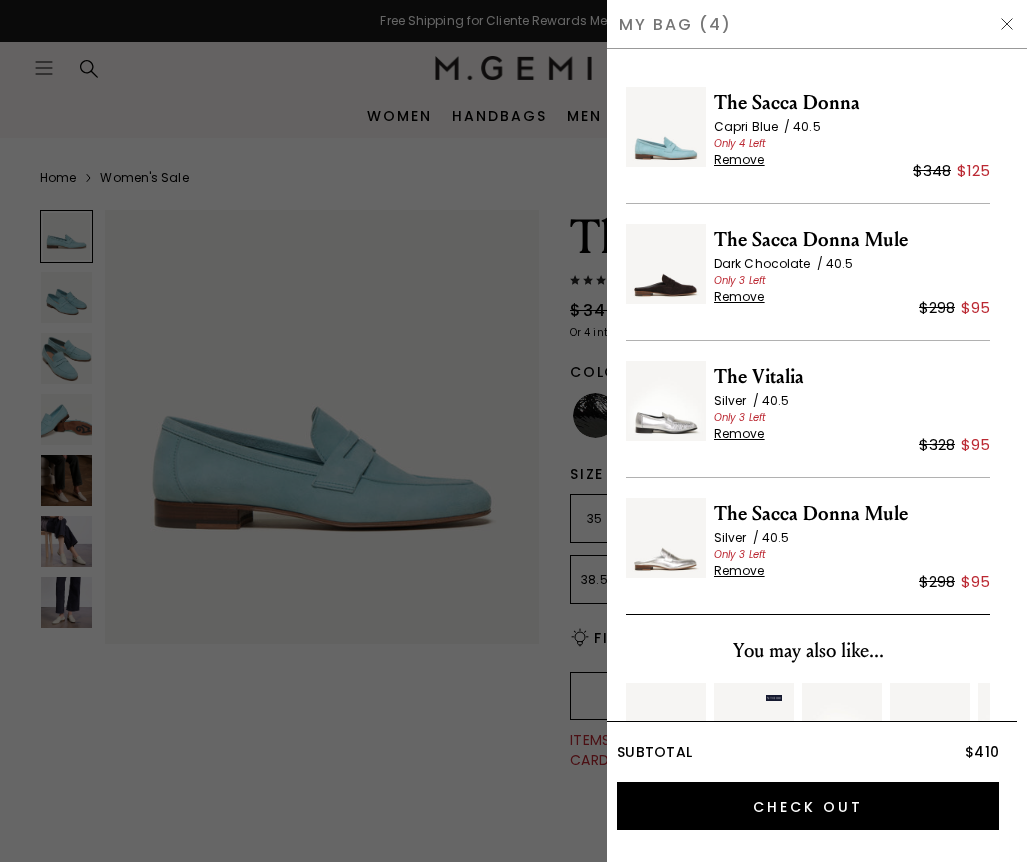 scroll, scrollTop: 0, scrollLeft: 0, axis: both 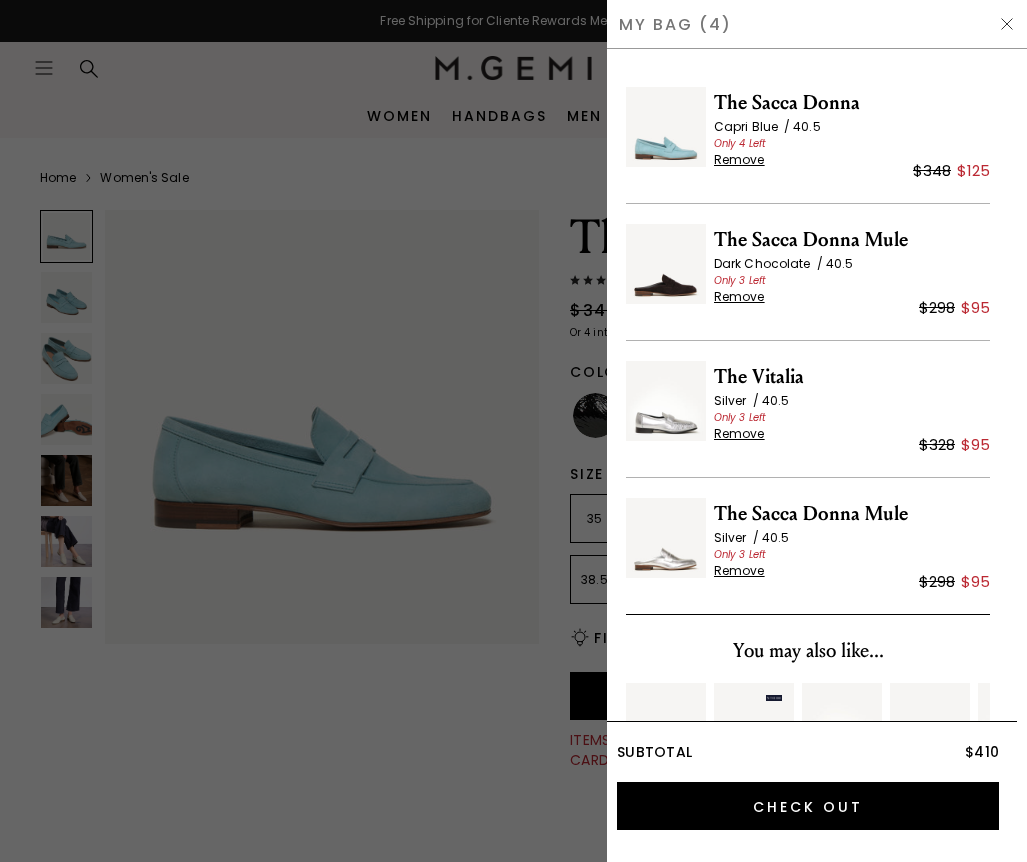 click on "Remove" at bounding box center (739, 160) 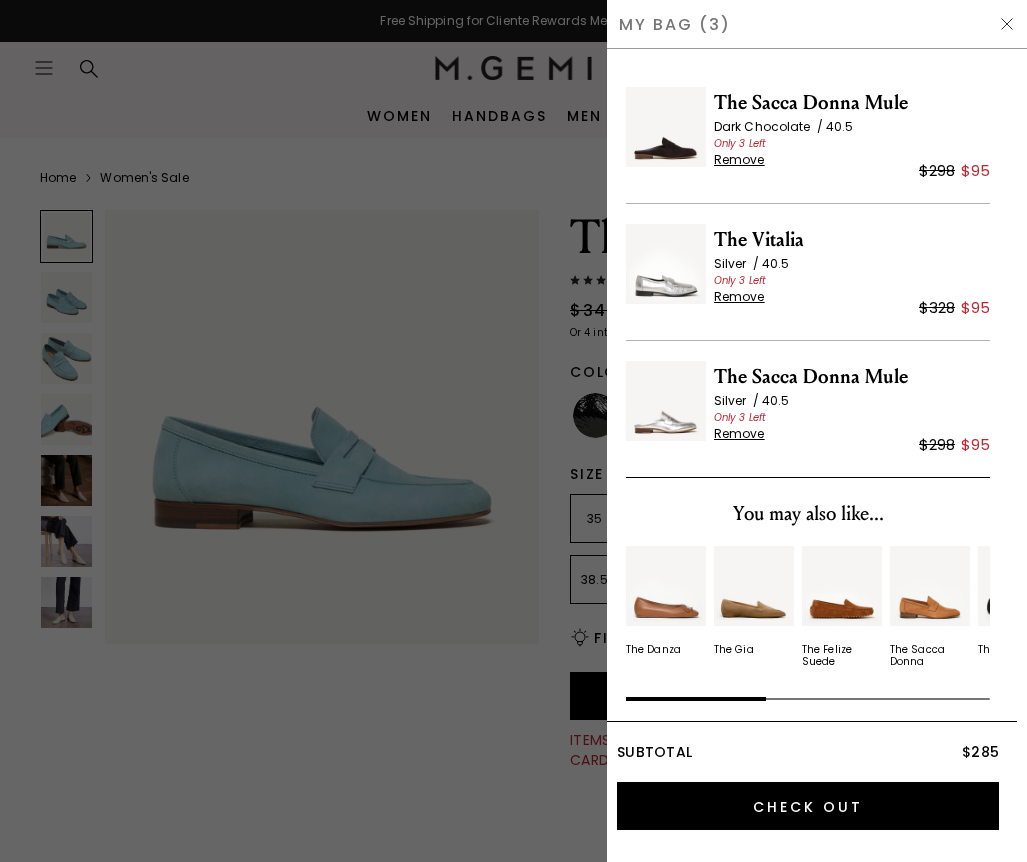 scroll, scrollTop: 0, scrollLeft: 0, axis: both 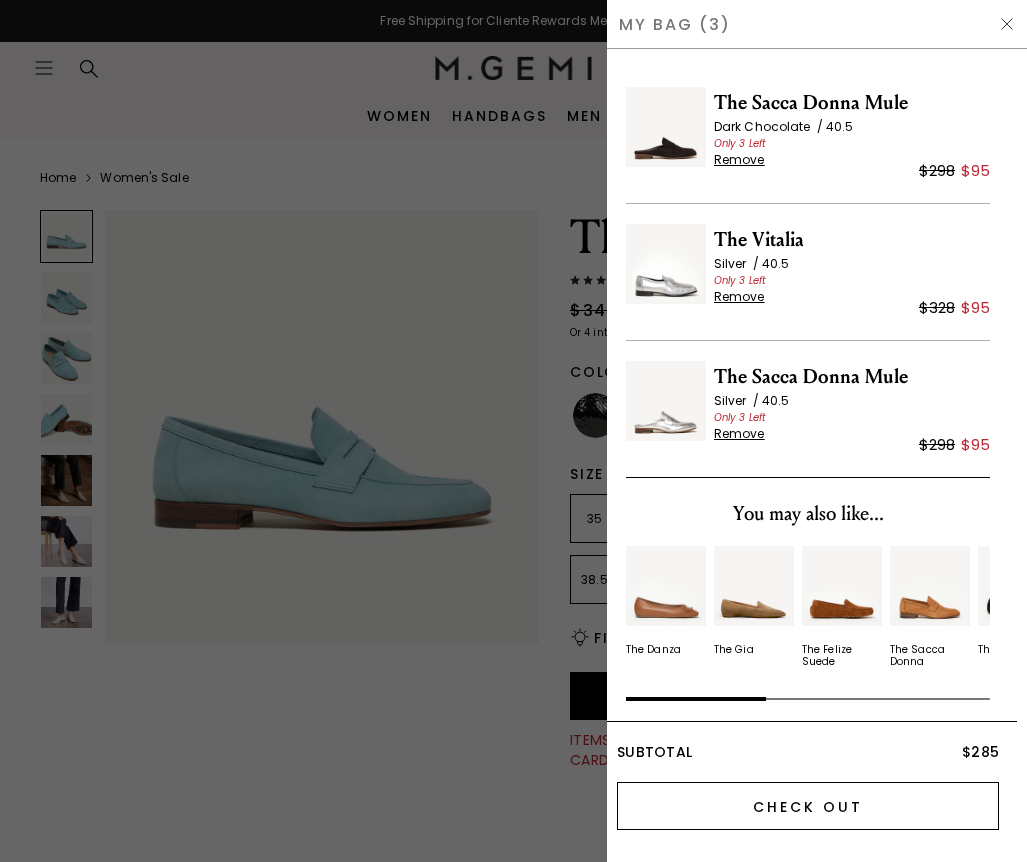 click on "Check Out" at bounding box center [808, 806] 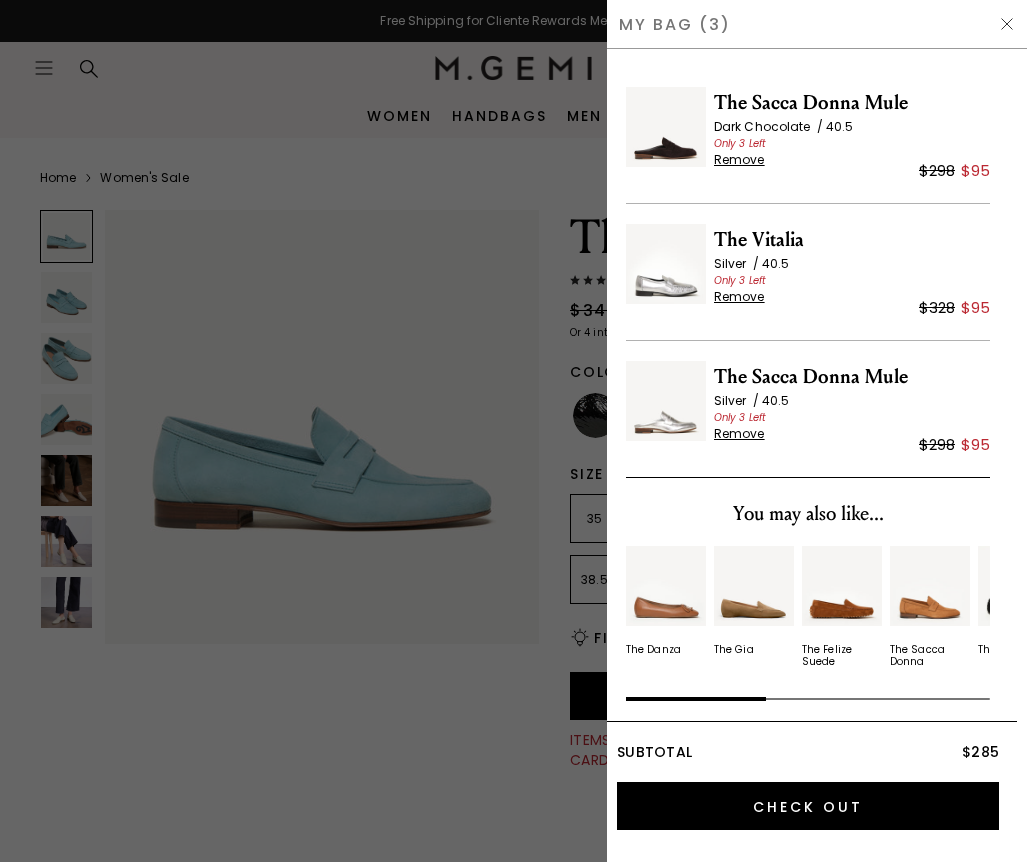 click at bounding box center (513, 431) 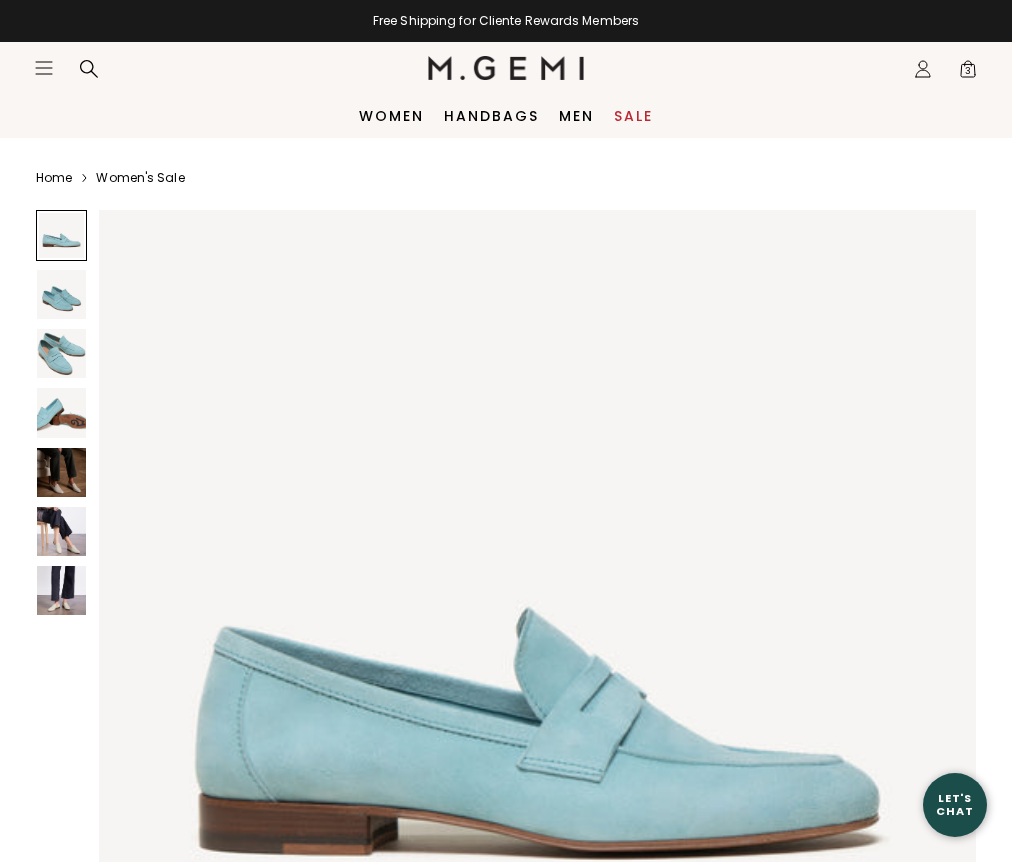 click 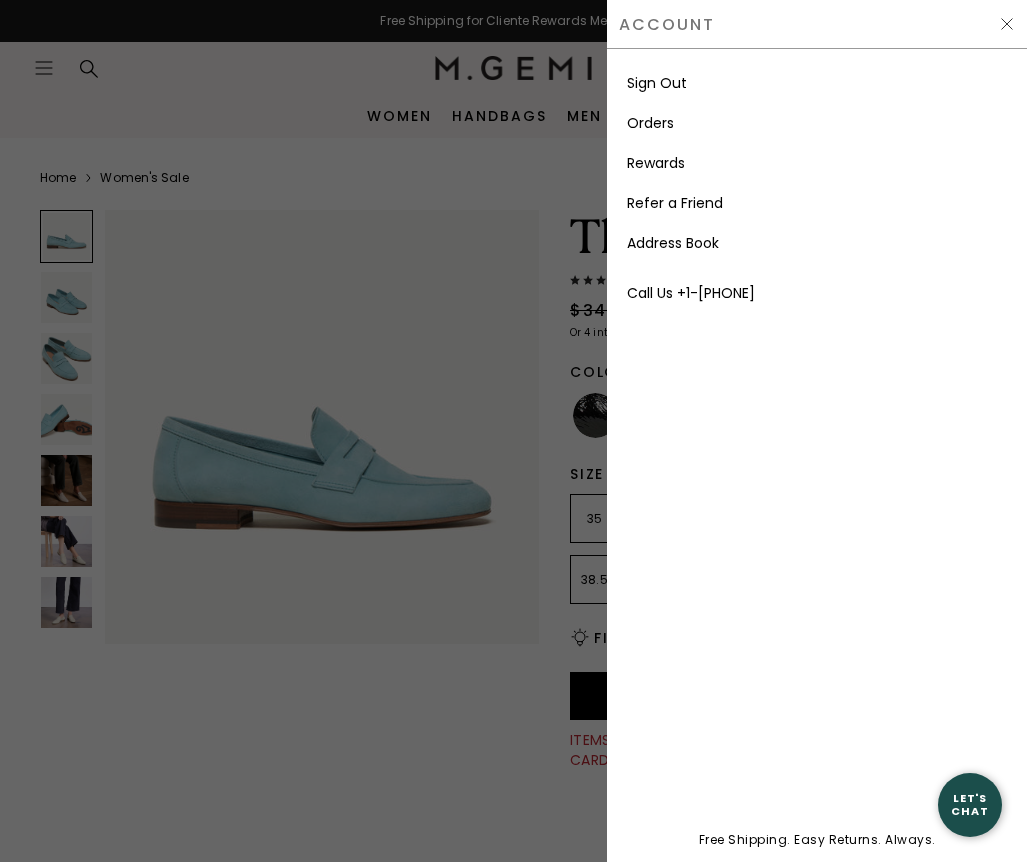 click on "Rewards" at bounding box center [656, 163] 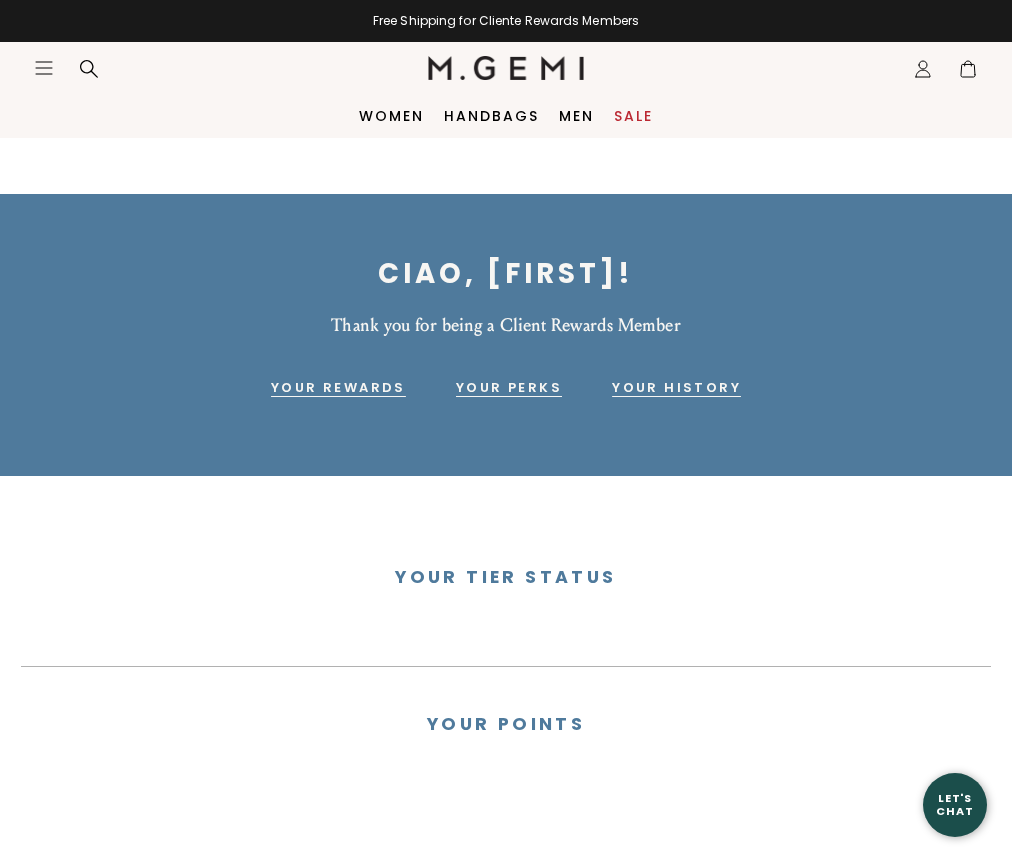 scroll, scrollTop: 0, scrollLeft: 0, axis: both 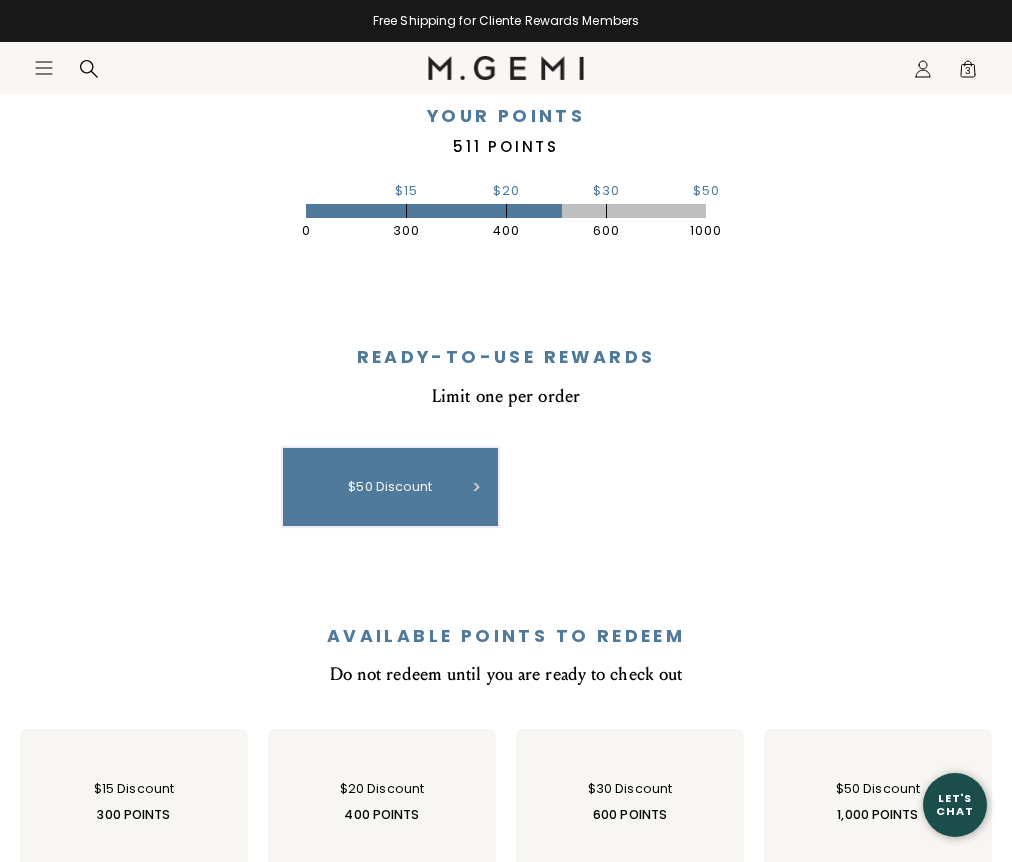 click on "$50 discount" at bounding box center [390, 487] 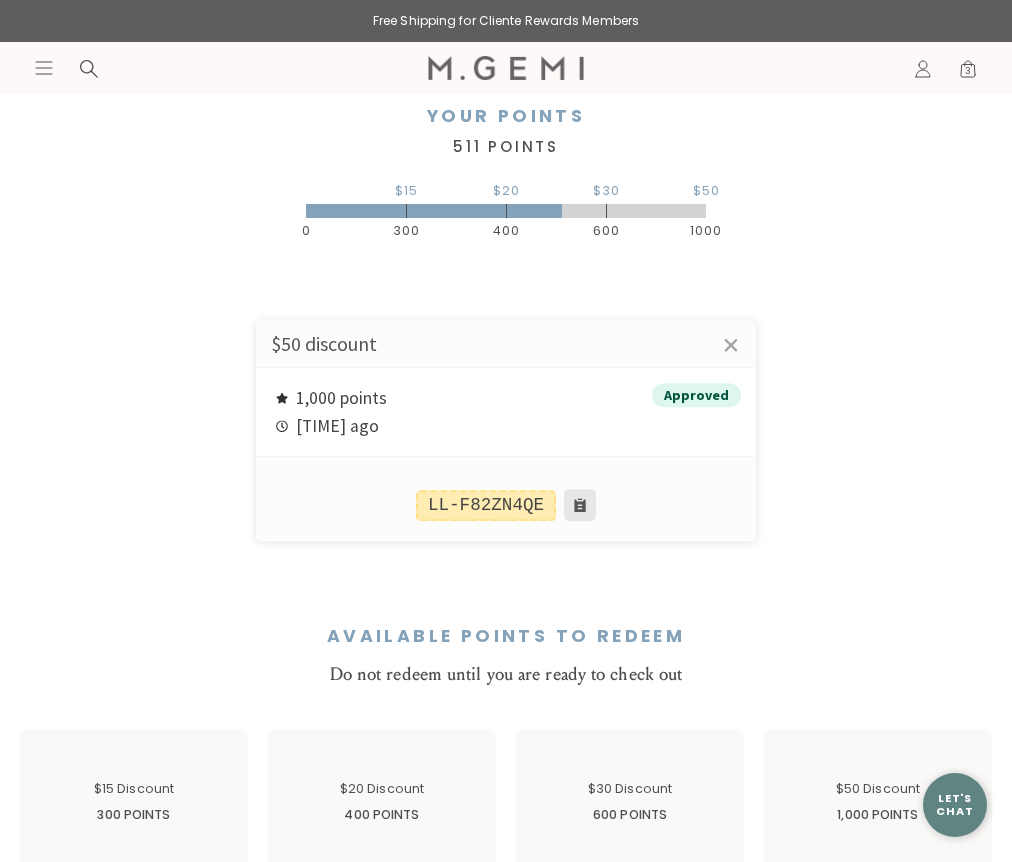 click at bounding box center [580, 506] 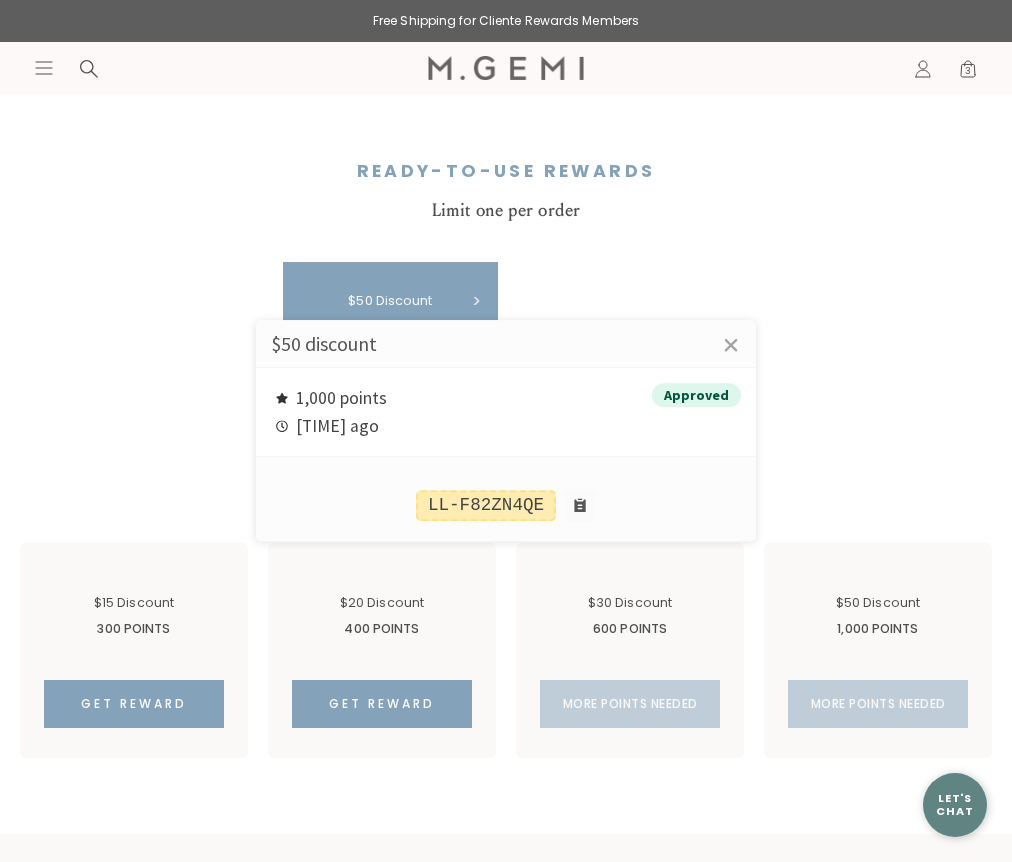 scroll, scrollTop: 900, scrollLeft: 0, axis: vertical 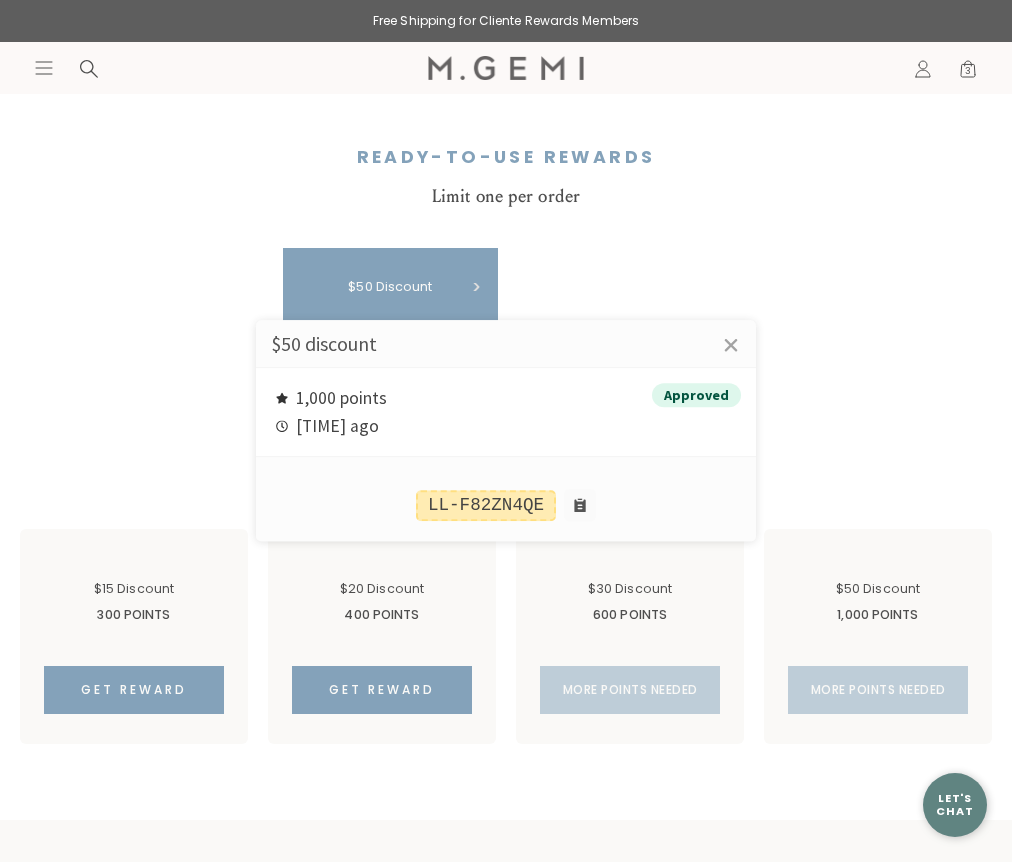 click at bounding box center (506, 431) 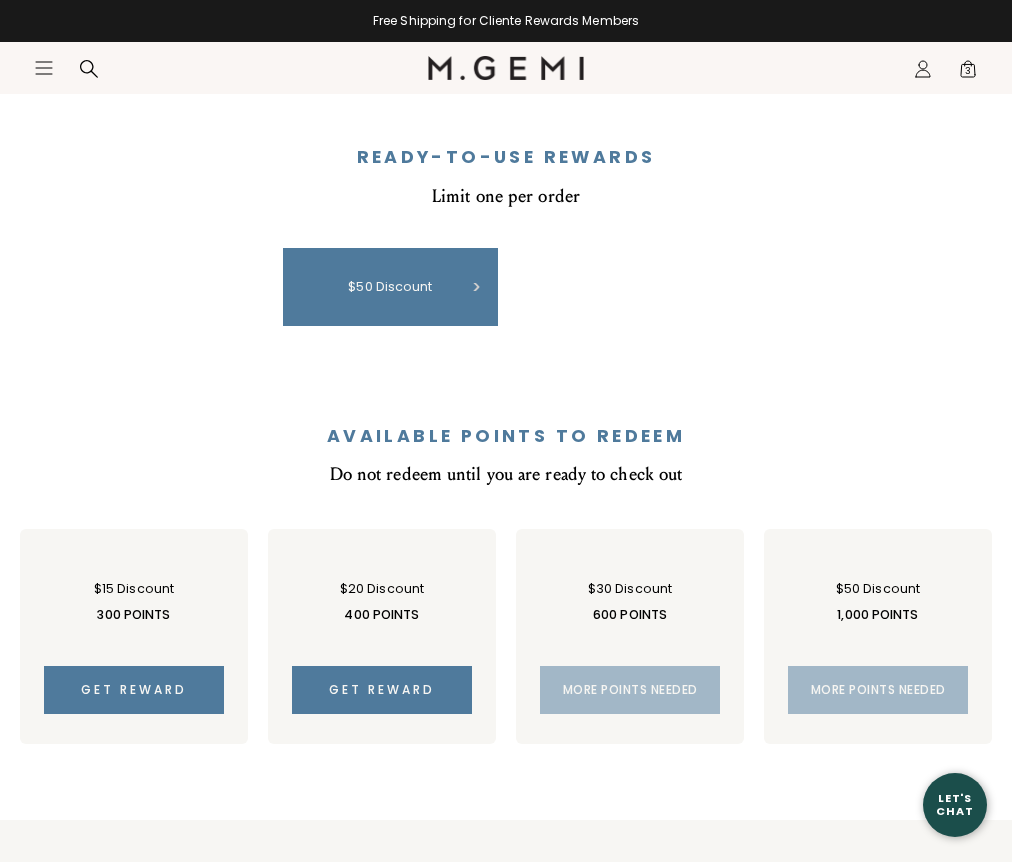 click on "3" at bounding box center (968, 73) 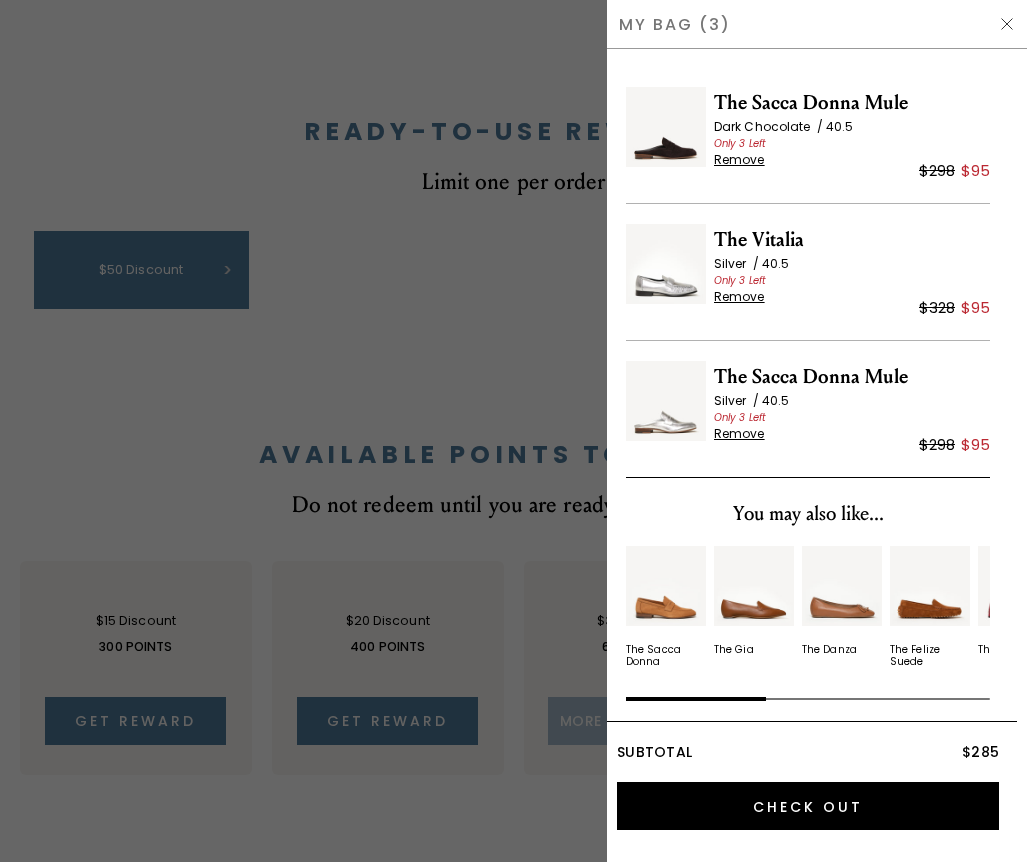 scroll, scrollTop: 0, scrollLeft: 0, axis: both 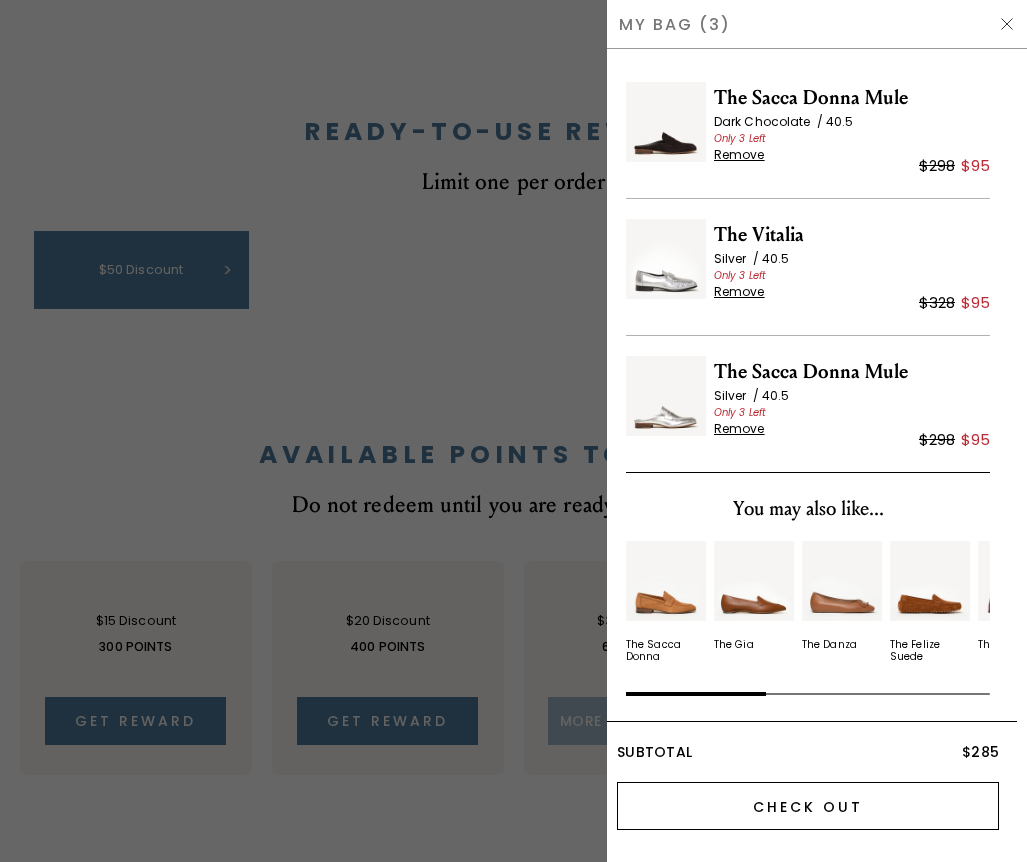 click on "Check Out" at bounding box center [808, 806] 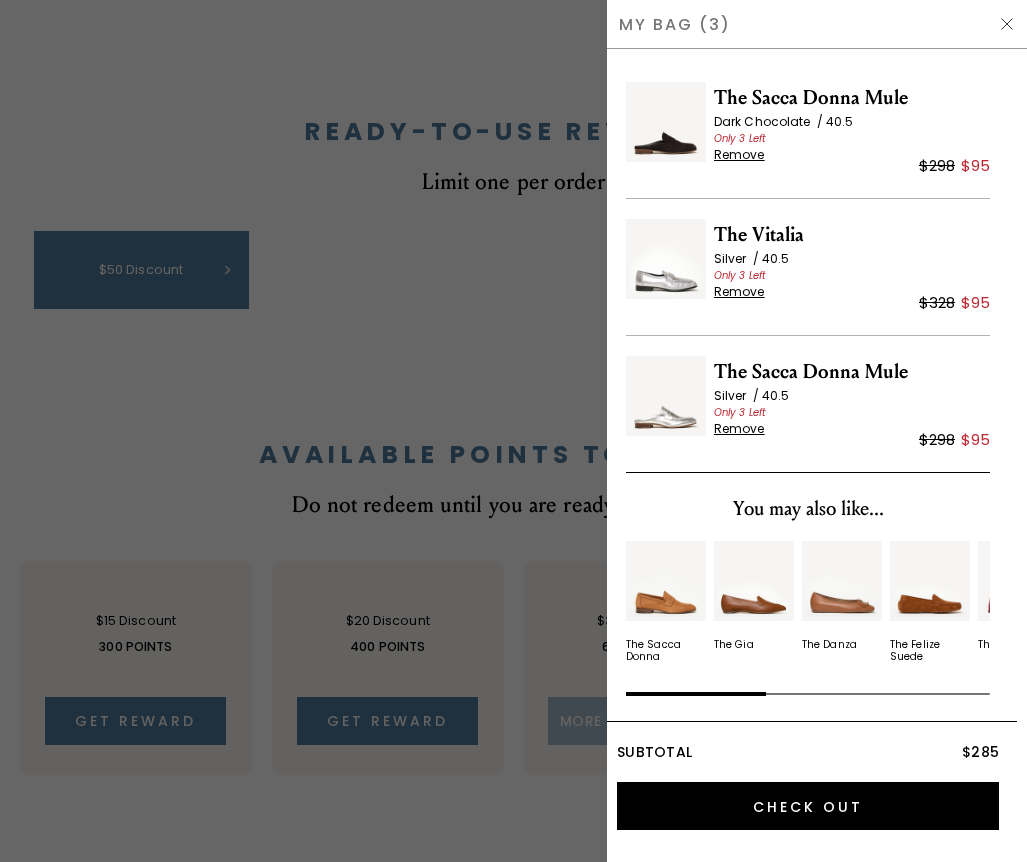 click at bounding box center (513, 431) 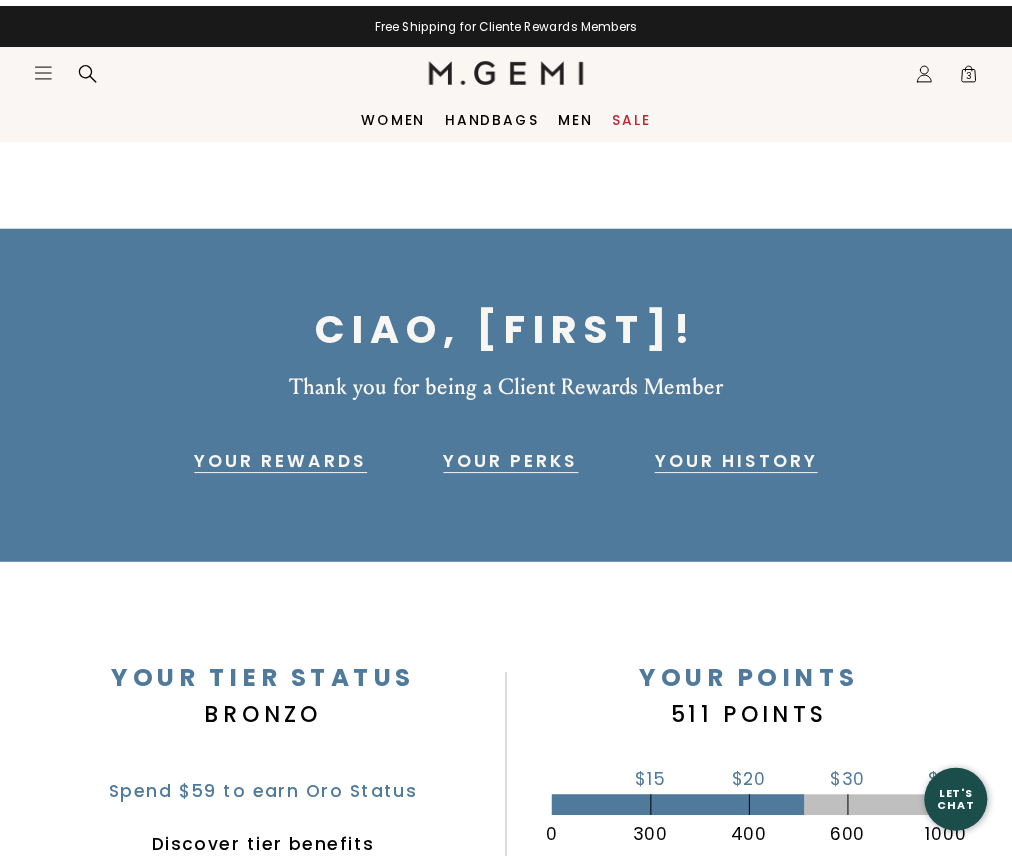 scroll, scrollTop: 900, scrollLeft: 0, axis: vertical 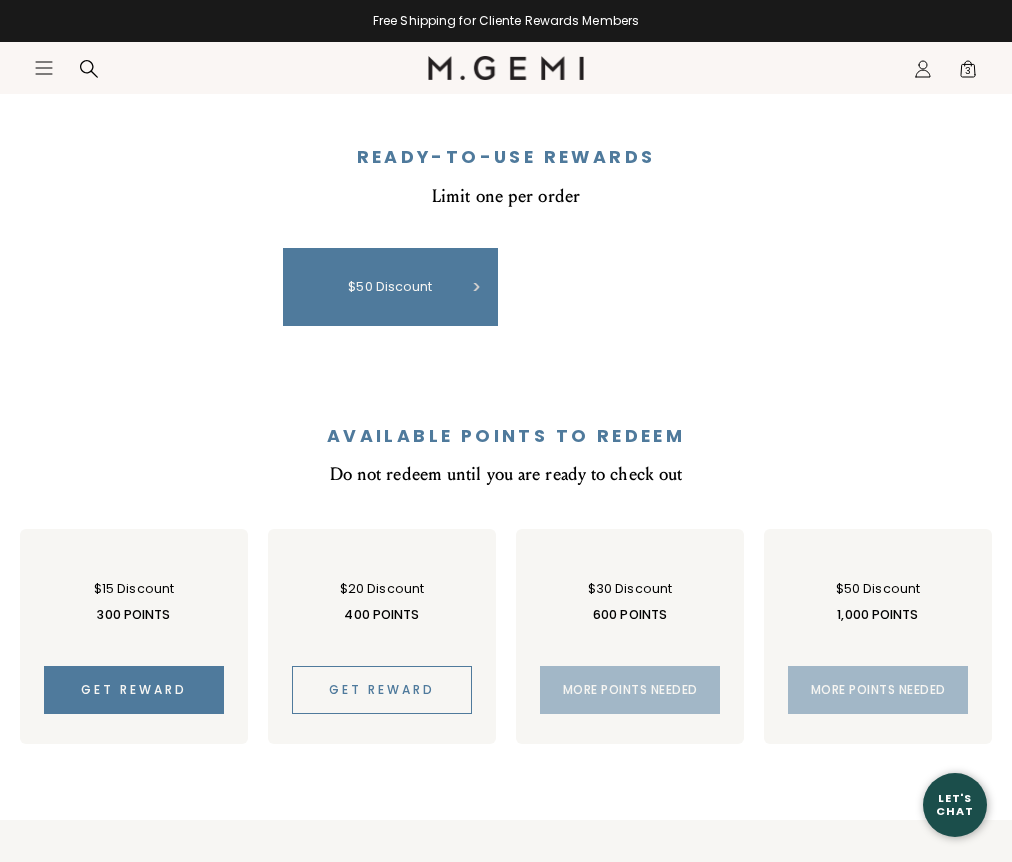 click on "Get reward" at bounding box center [382, 689] 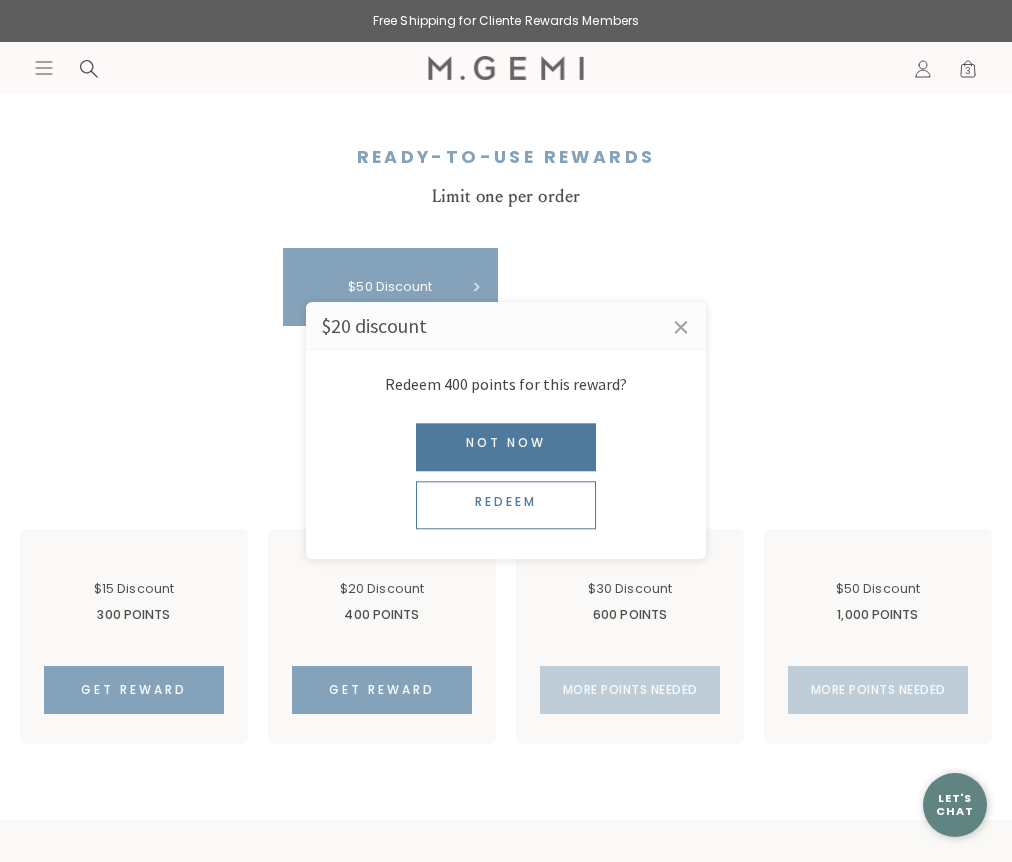 click on "Redeem" at bounding box center [506, 506] 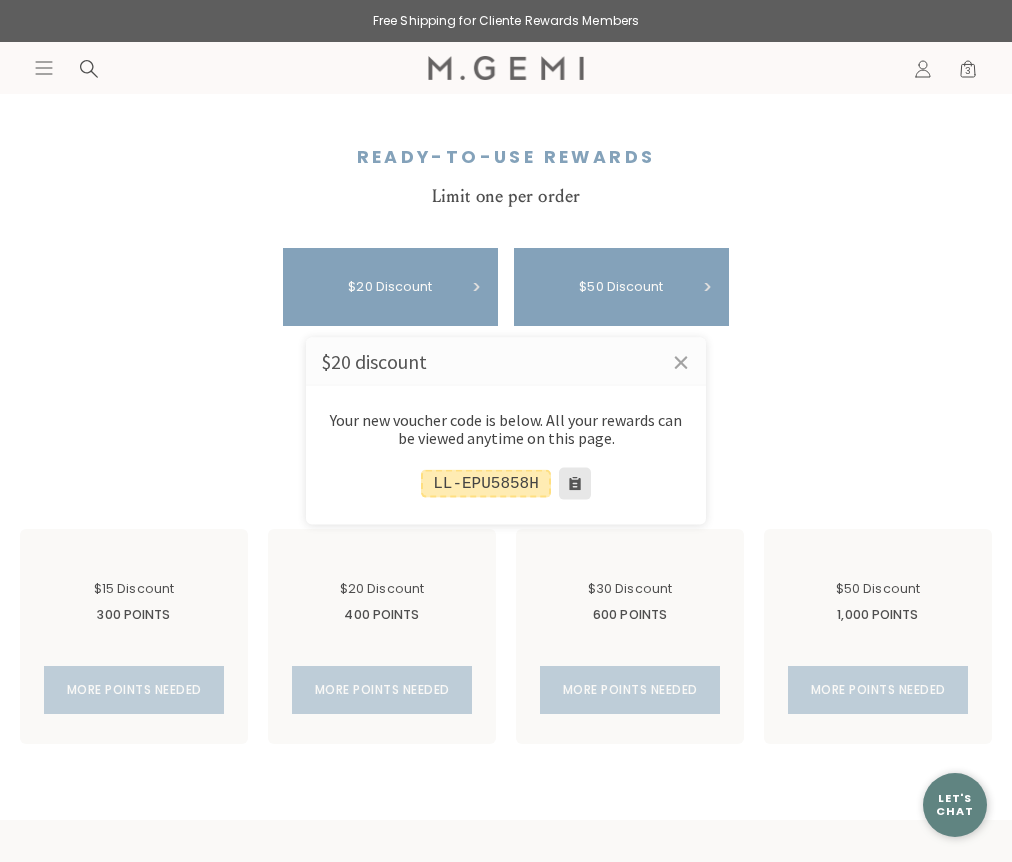 click at bounding box center (575, 483) 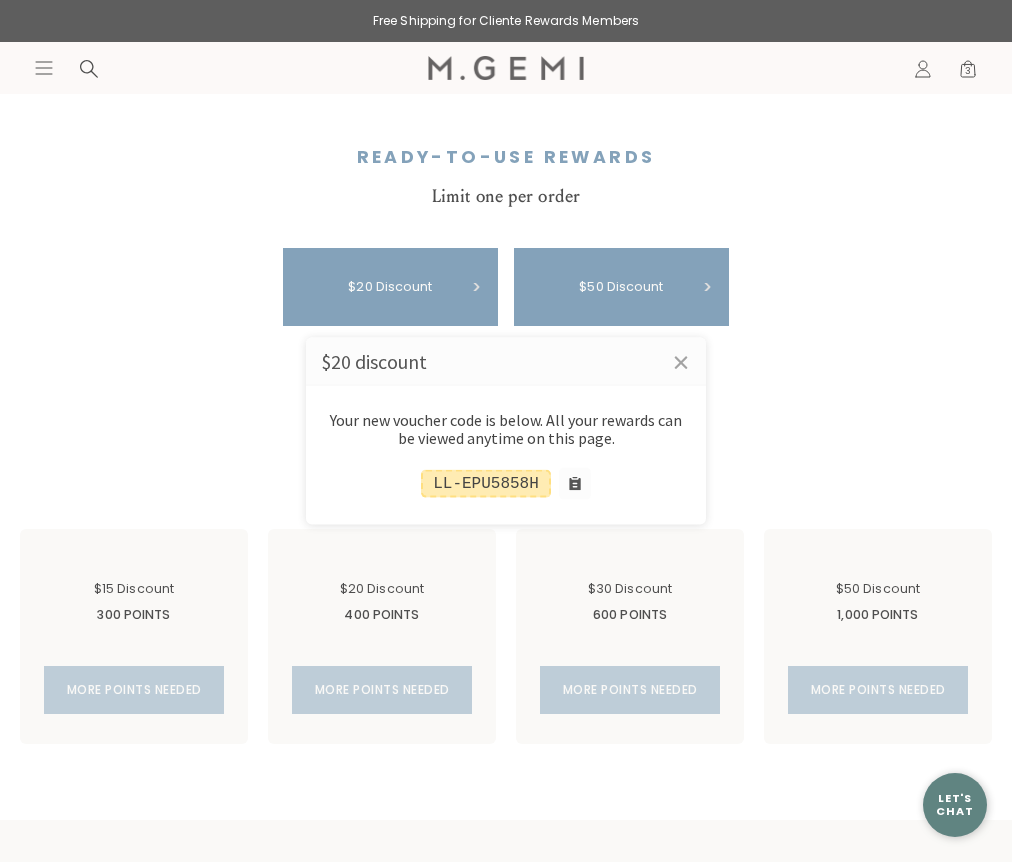 click at bounding box center [506, 431] 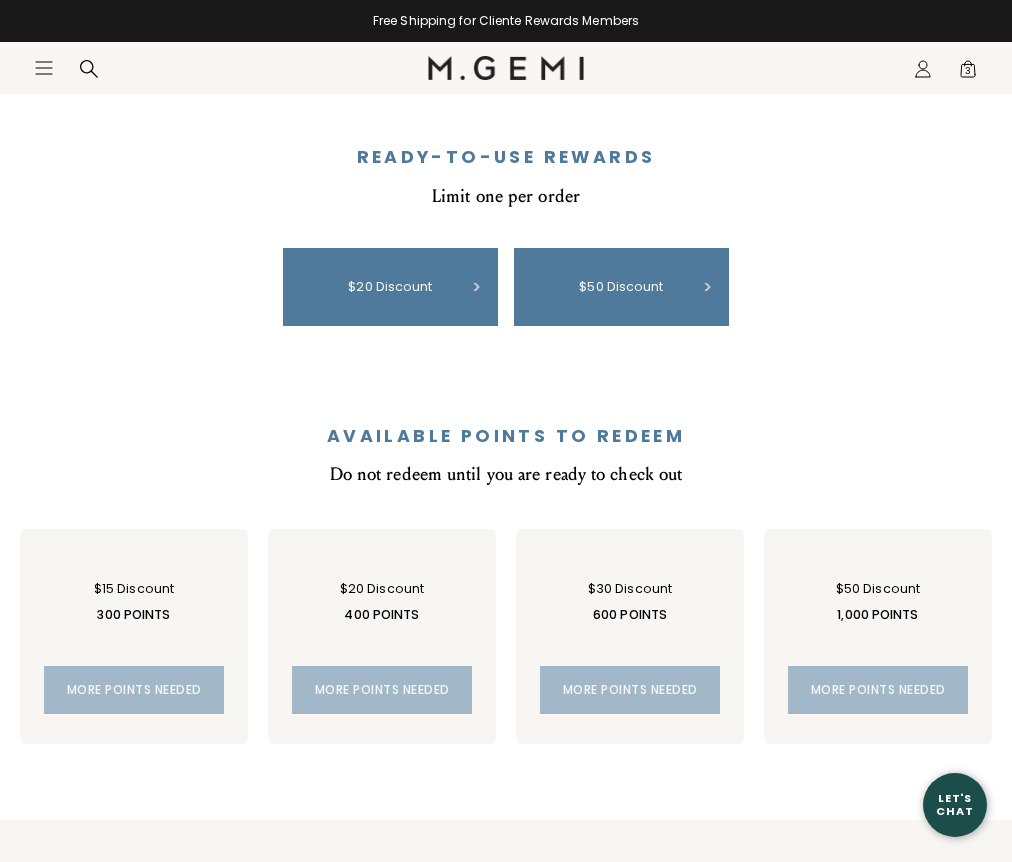 click on "3" at bounding box center (968, 73) 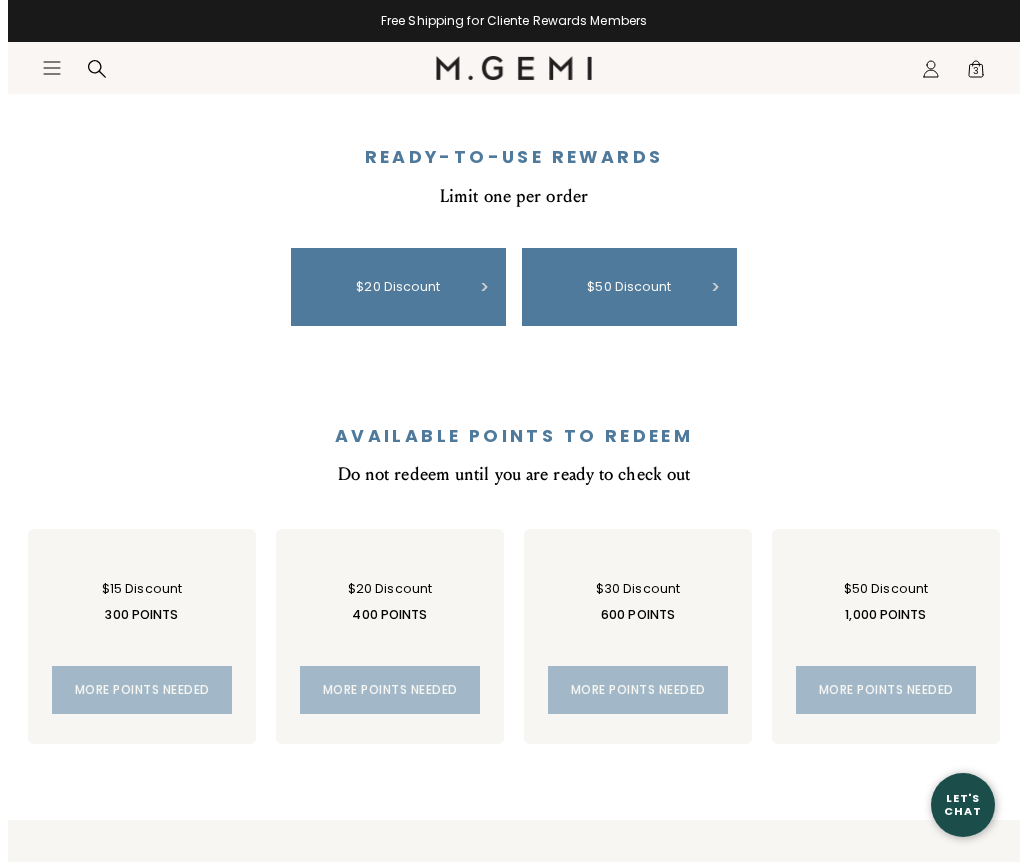 scroll, scrollTop: 0, scrollLeft: 0, axis: both 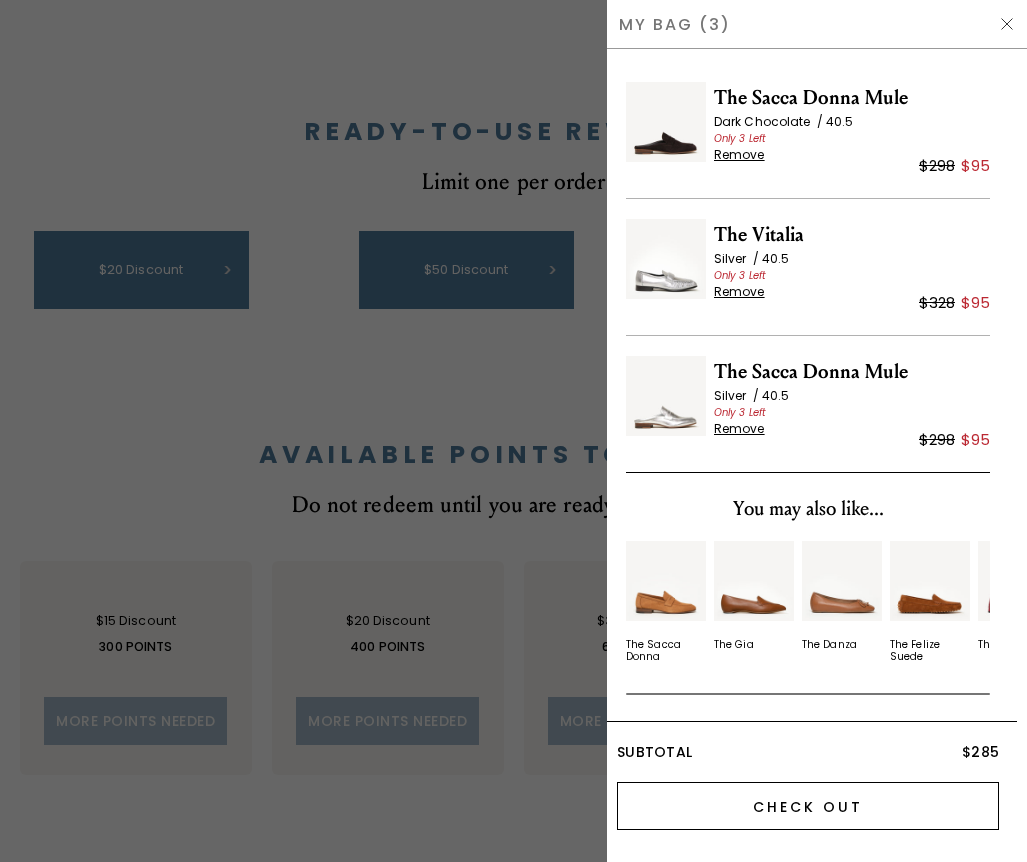 click on "Check Out" at bounding box center (808, 806) 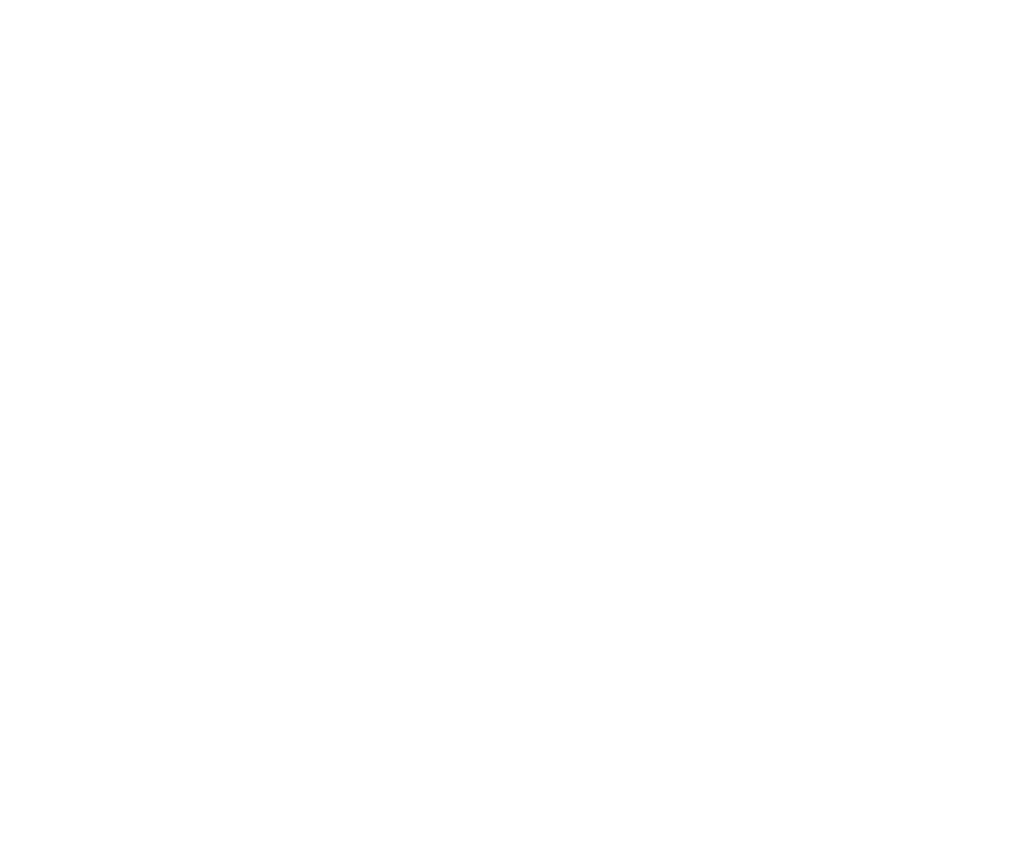 scroll, scrollTop: 0, scrollLeft: 0, axis: both 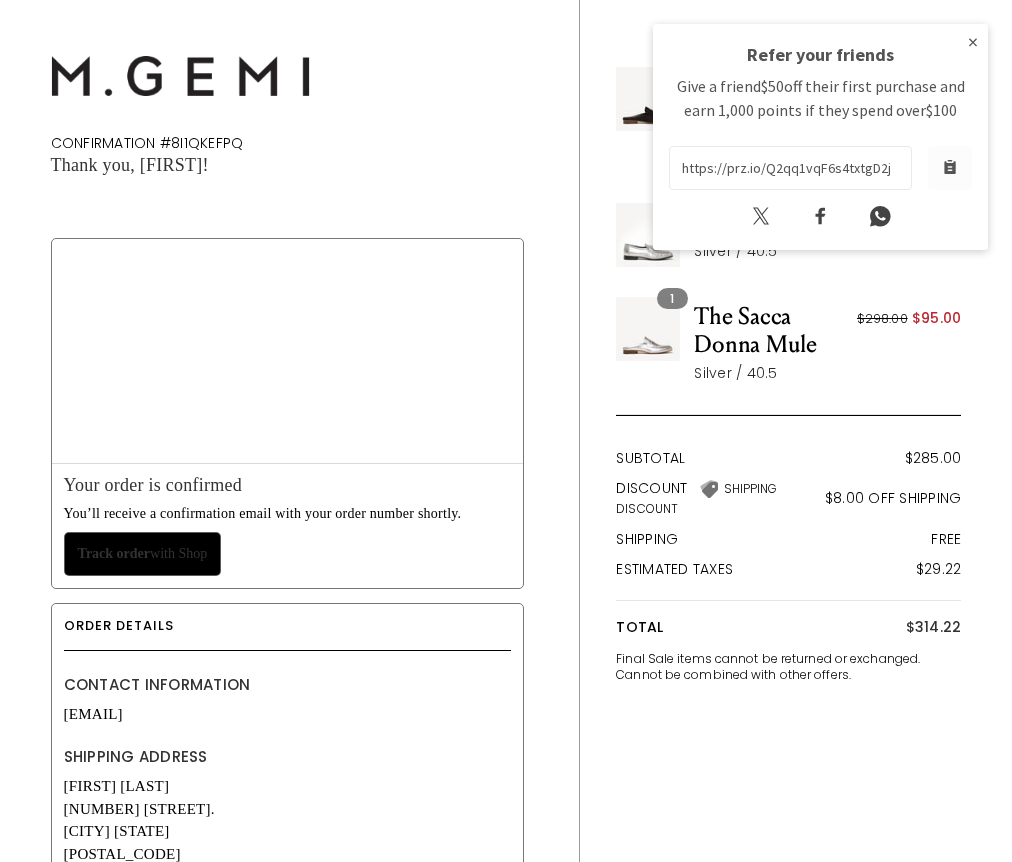 click on "×" at bounding box center (973, 42) 